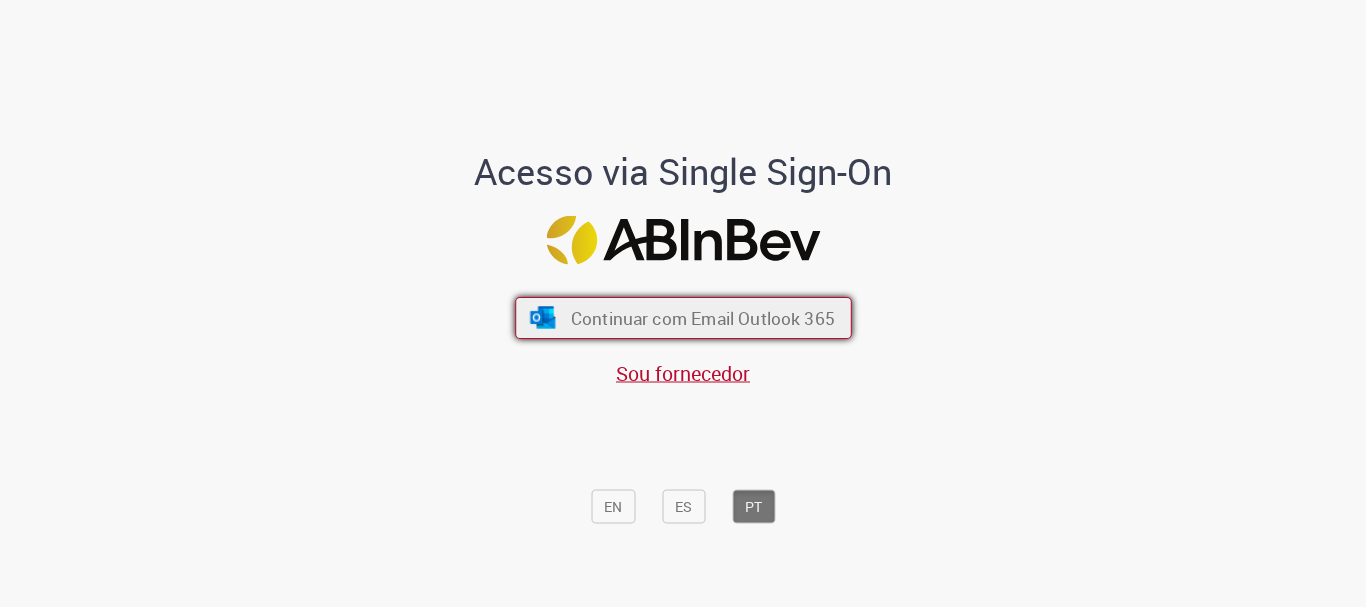 scroll, scrollTop: 0, scrollLeft: 0, axis: both 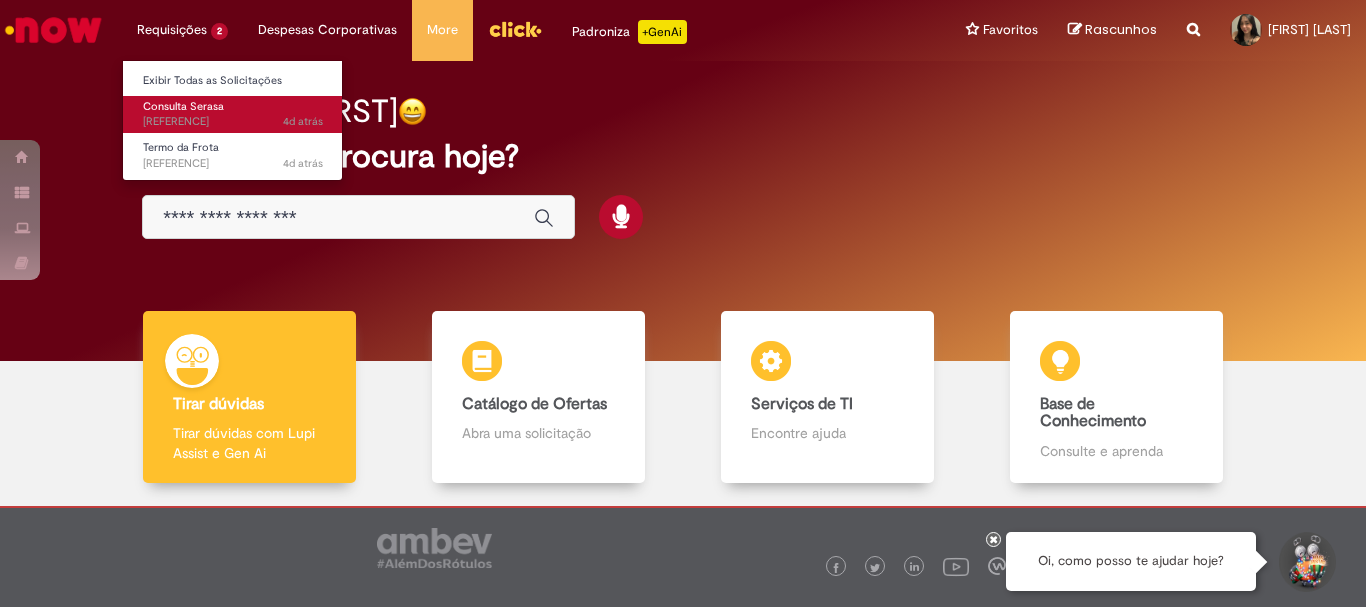 click on "Consulta Serasa
4d atrás 4 dias atrás  R13344110" at bounding box center (233, 114) 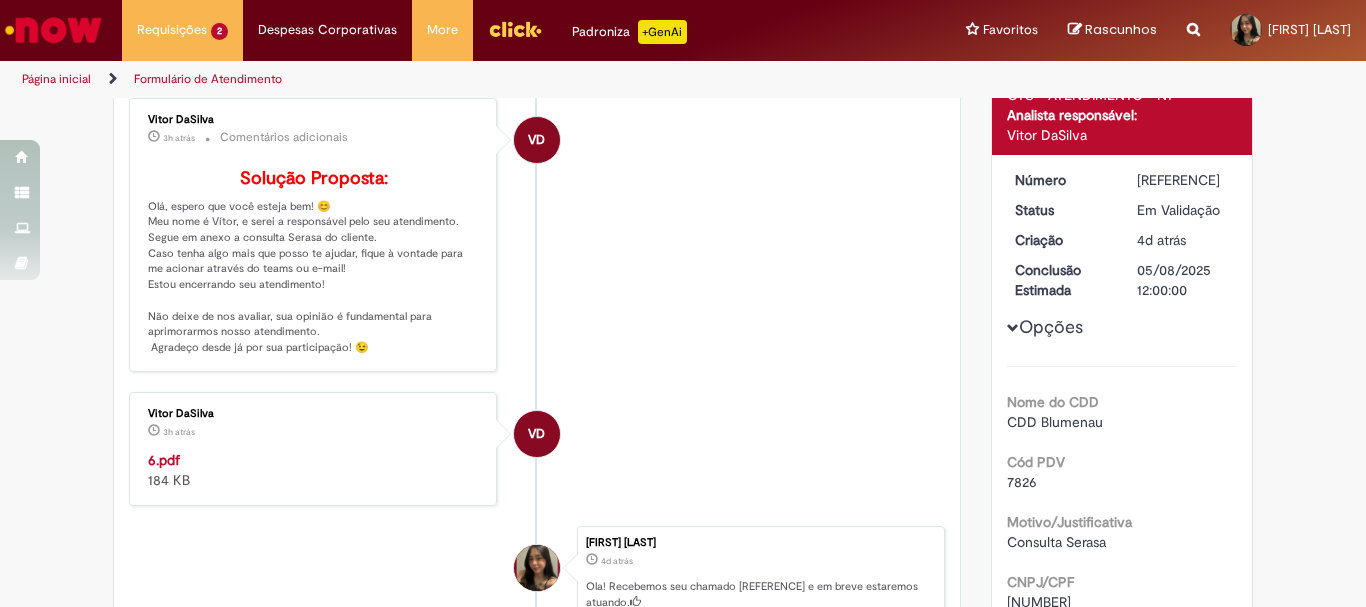 scroll, scrollTop: 300, scrollLeft: 0, axis: vertical 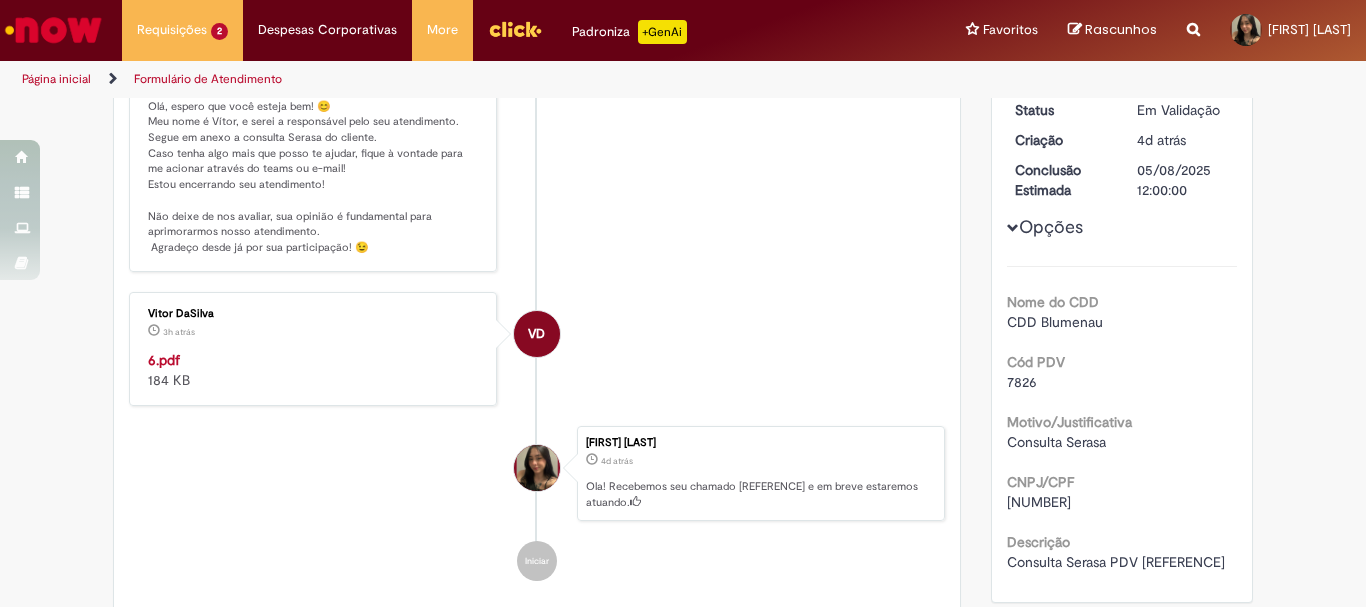 click on "6.pdf" at bounding box center (164, 360) 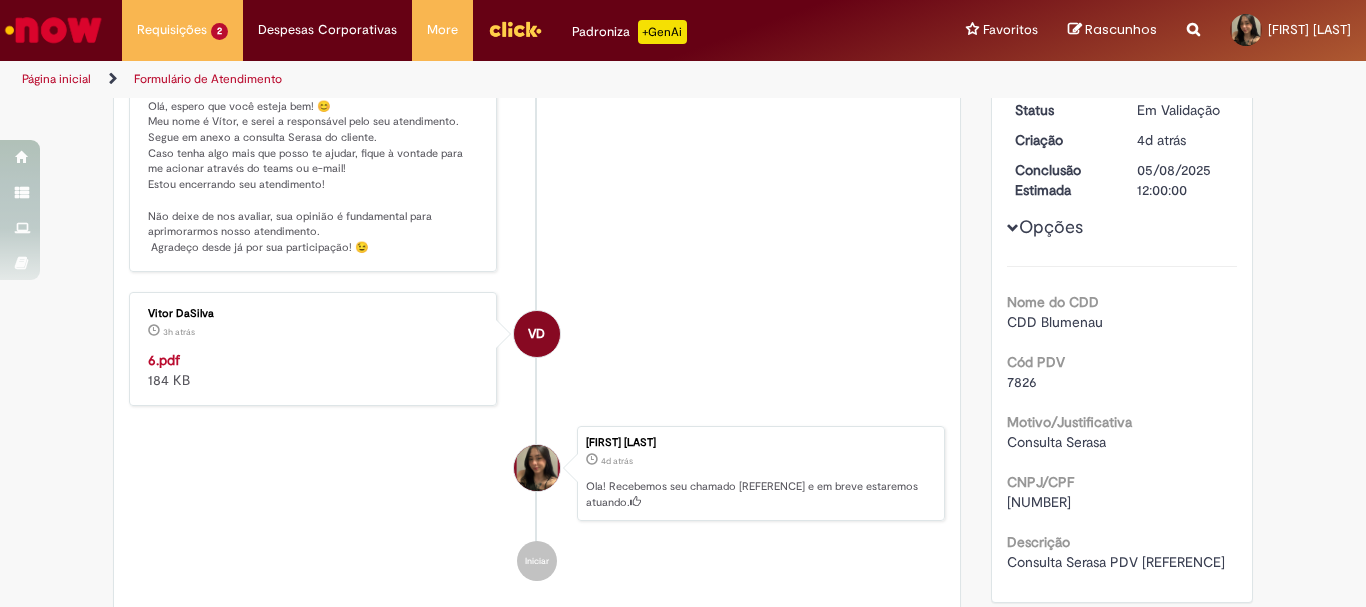 scroll, scrollTop: 0, scrollLeft: 0, axis: both 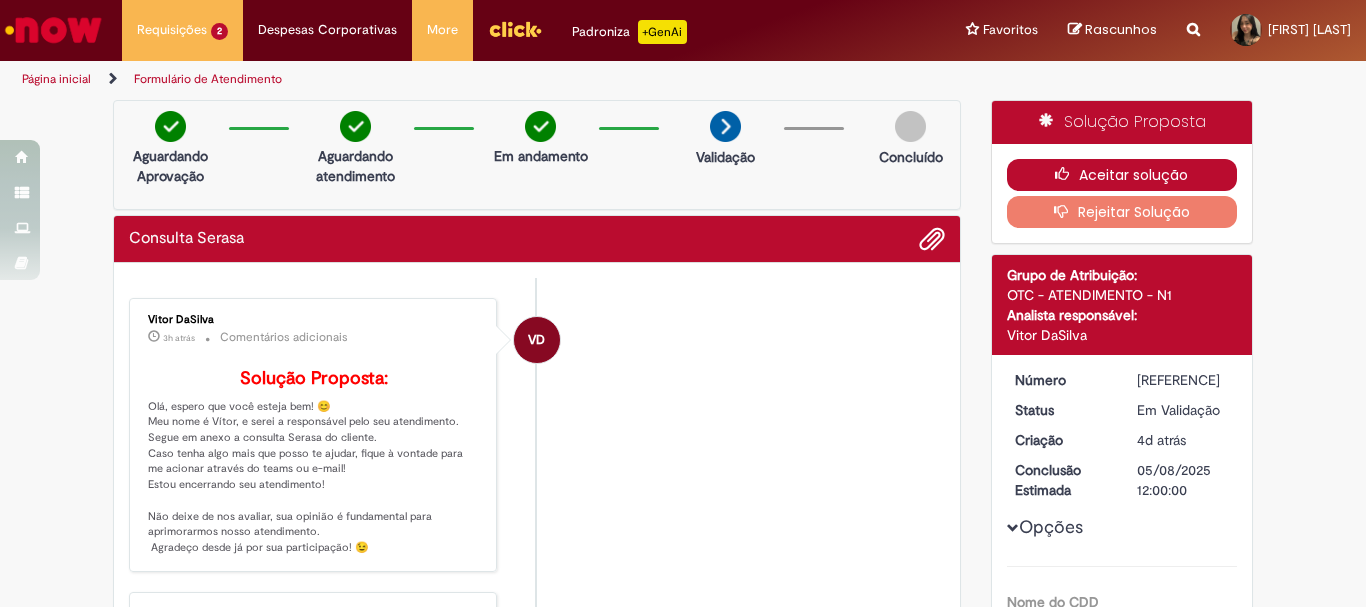 click on "Aceitar solução" at bounding box center (1122, 175) 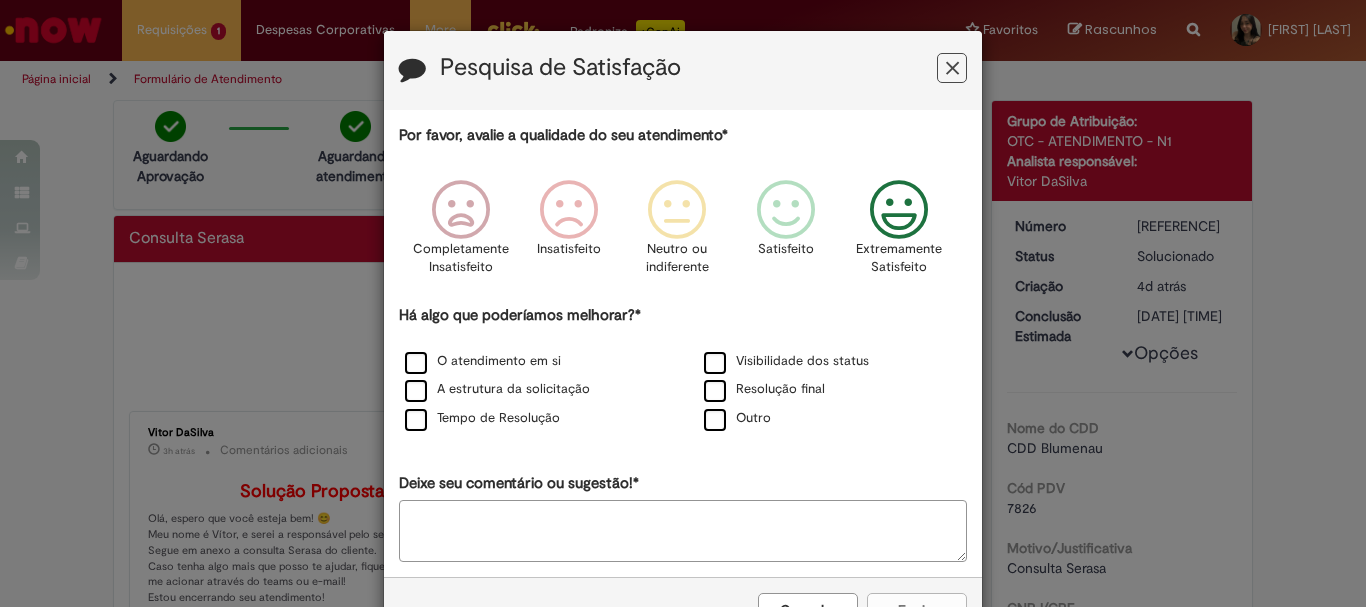 click at bounding box center (899, 210) 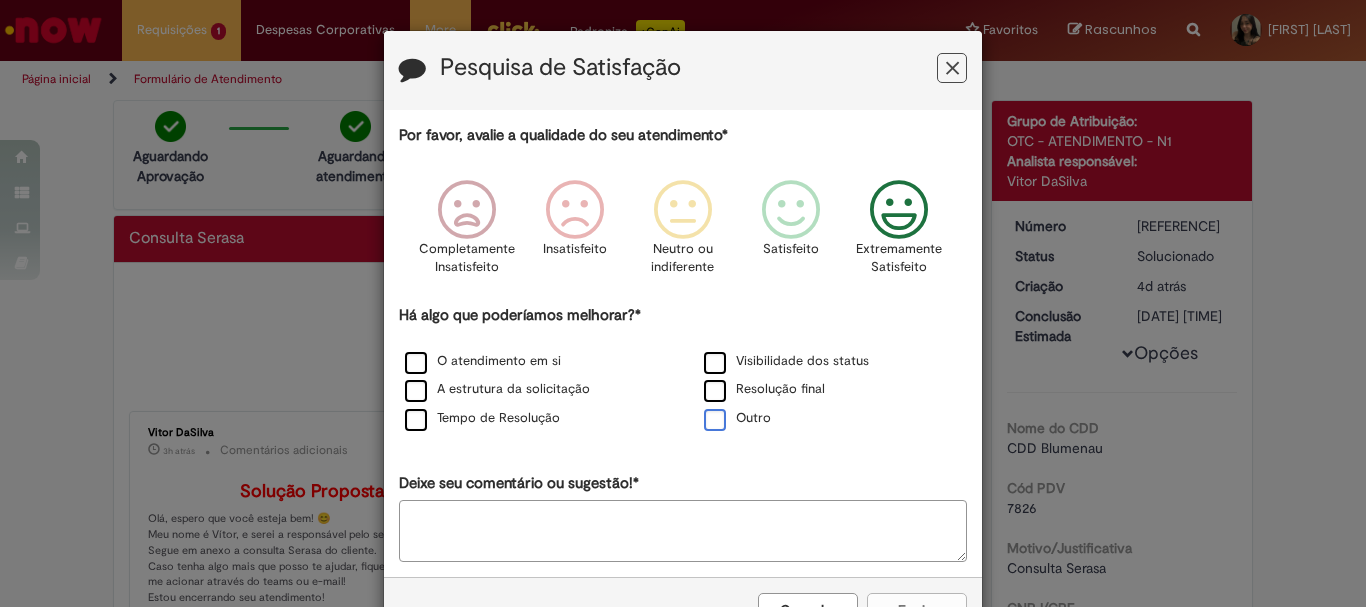 click on "Outro" at bounding box center [737, 418] 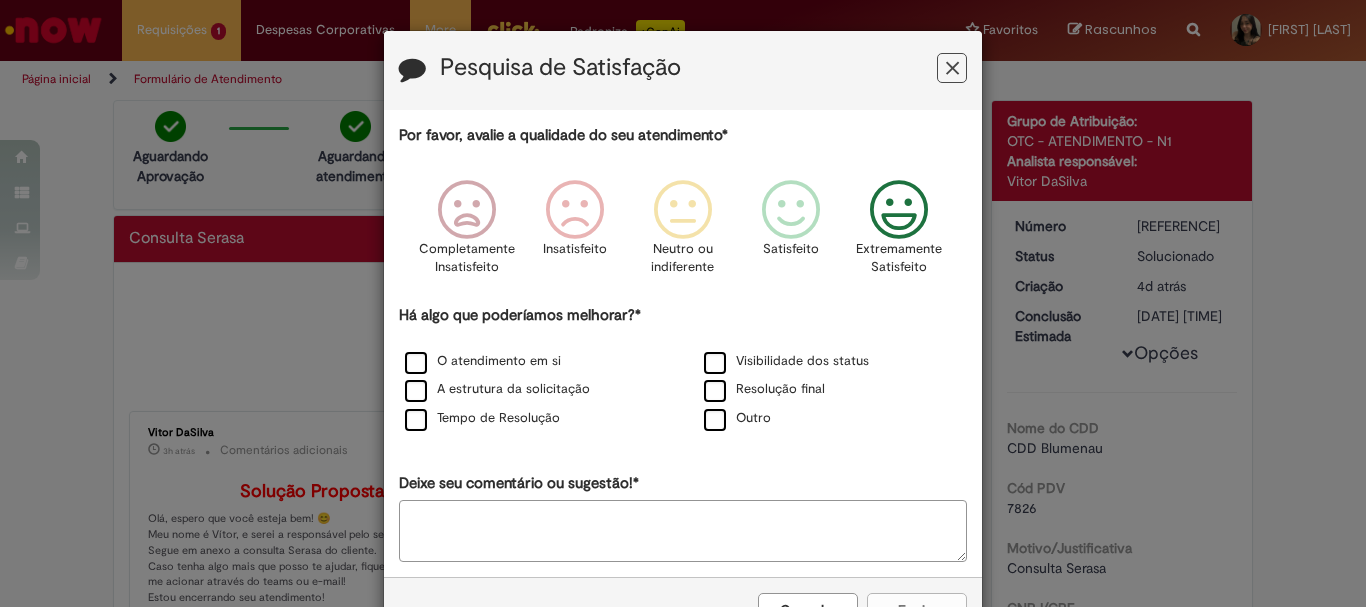 click on "Por favor, avalie a qualidade do seu atendimento*
Completamente Insatisfeito
Insatisfeito
Neutro ou indiferente
Satisfeito
Extremamente Satisfeito
Há algo que poderíamos melhorar?*
O atendimento em si
Visibilidade dos status
A estrutura da solicitação
Resolução final
Tempo de Resolução
Outro
Deixe seu comentário ou sugestão!*" at bounding box center [683, 343] 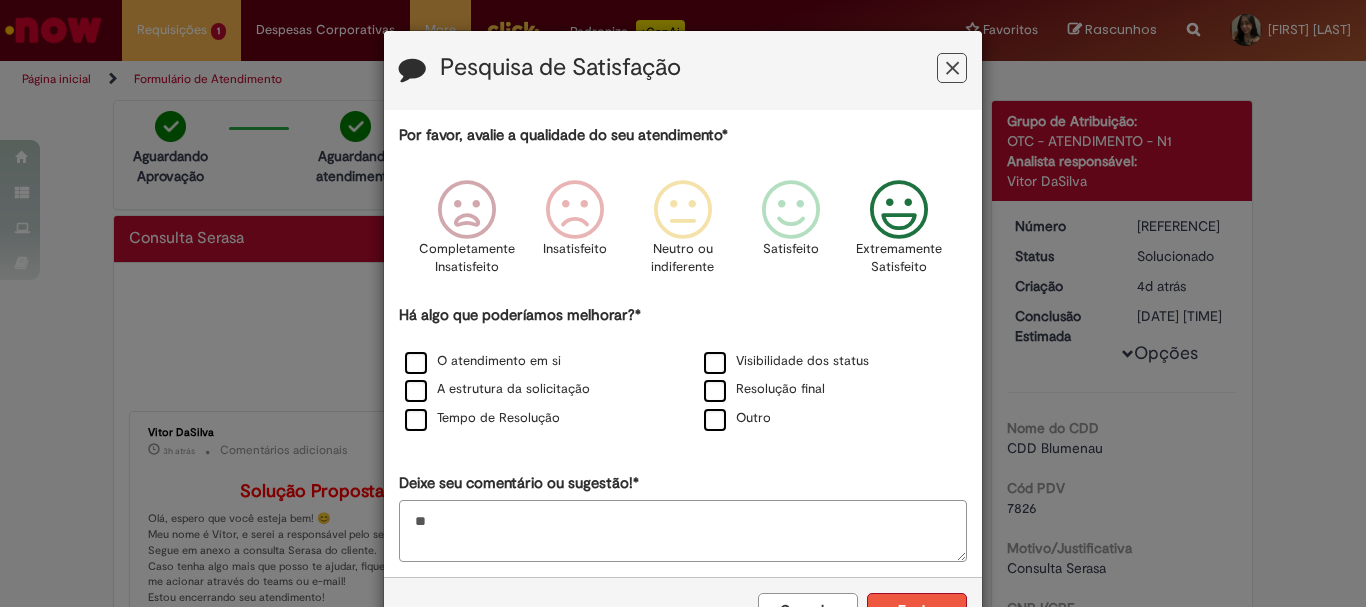 type on "*" 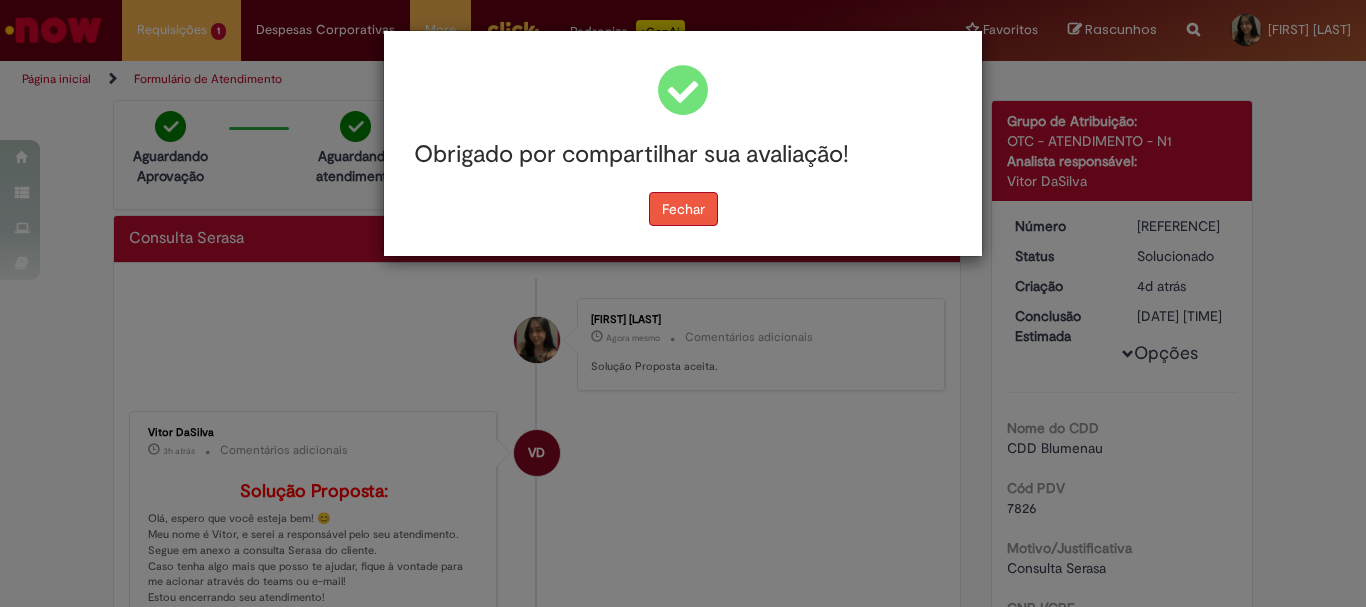 click on "Fechar" at bounding box center [683, 209] 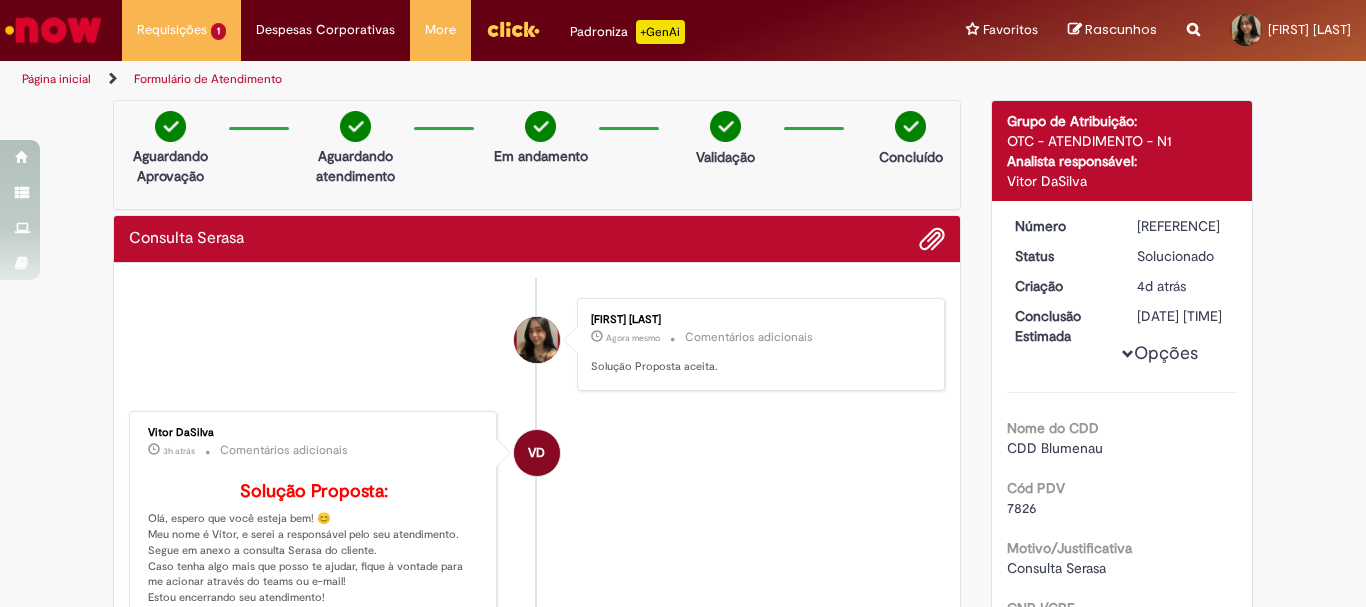click at bounding box center (53, 30) 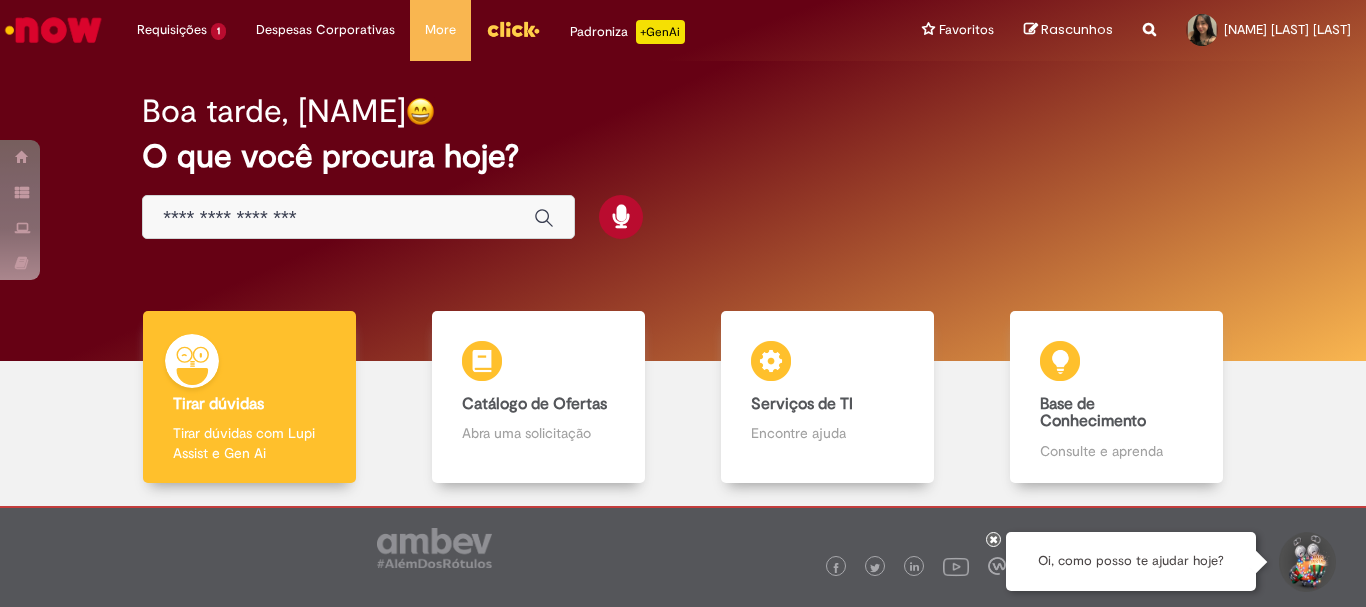 scroll, scrollTop: 0, scrollLeft: 0, axis: both 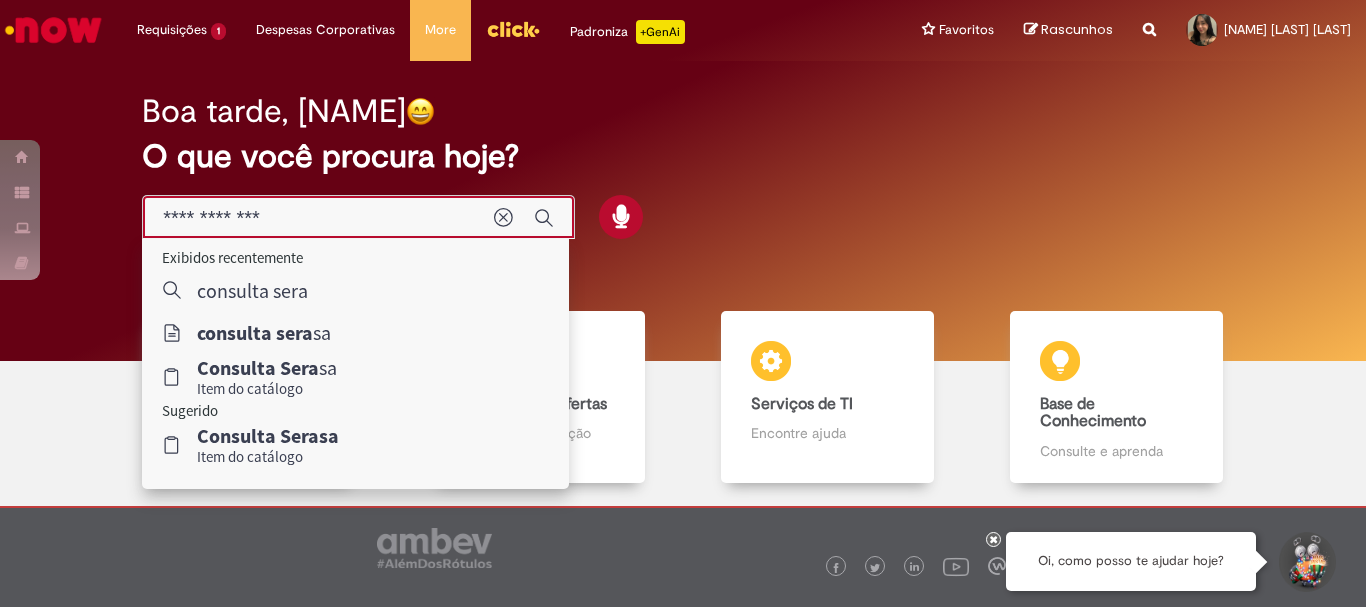 type on "**********" 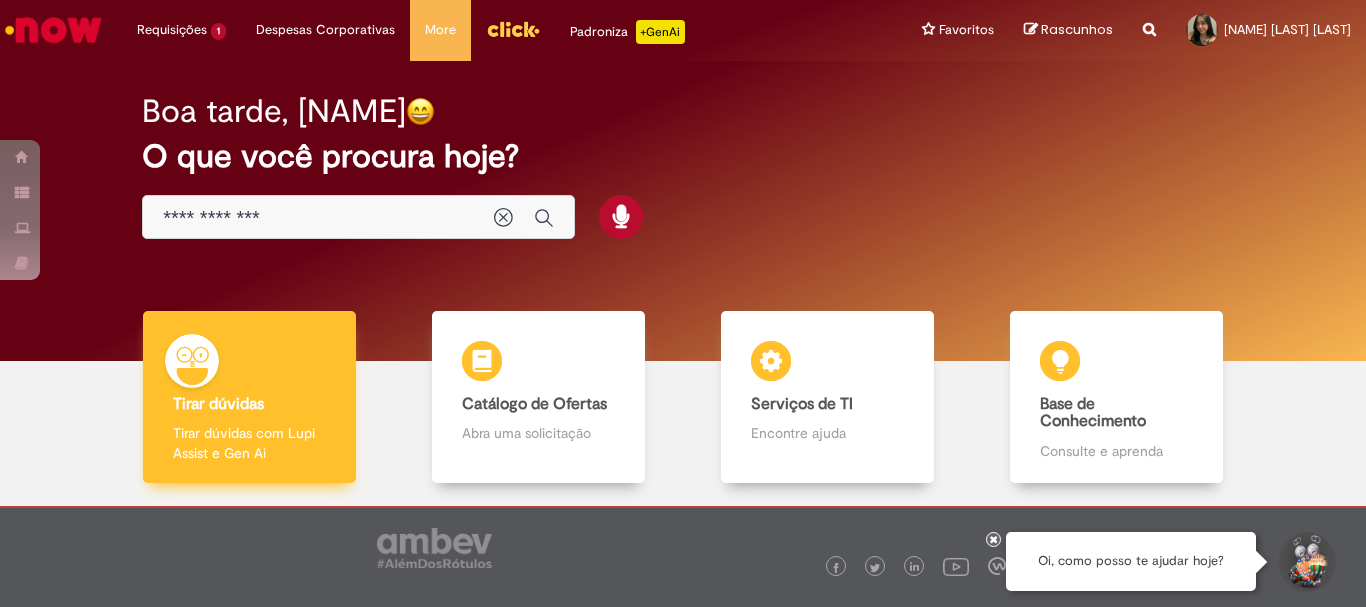 click on "Tirar dúvidas
Tirar dúvidas
Tirar dúvidas com Lupi Assist e Gen Ai" at bounding box center (249, 397) 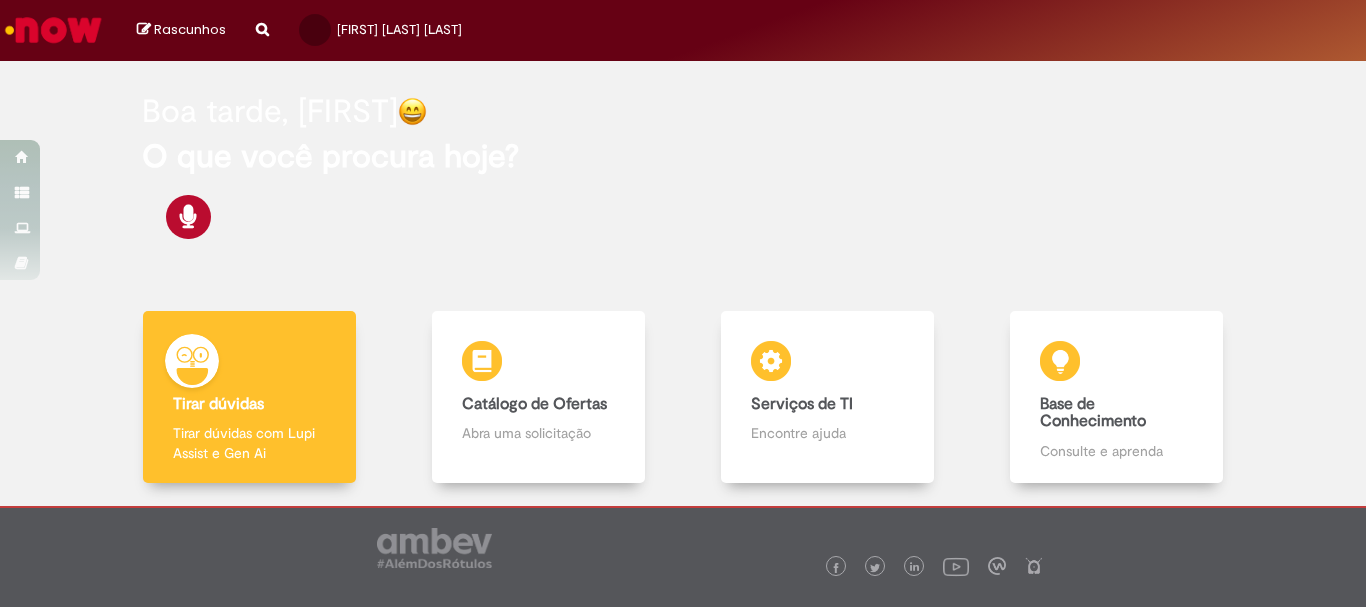 scroll, scrollTop: 0, scrollLeft: 0, axis: both 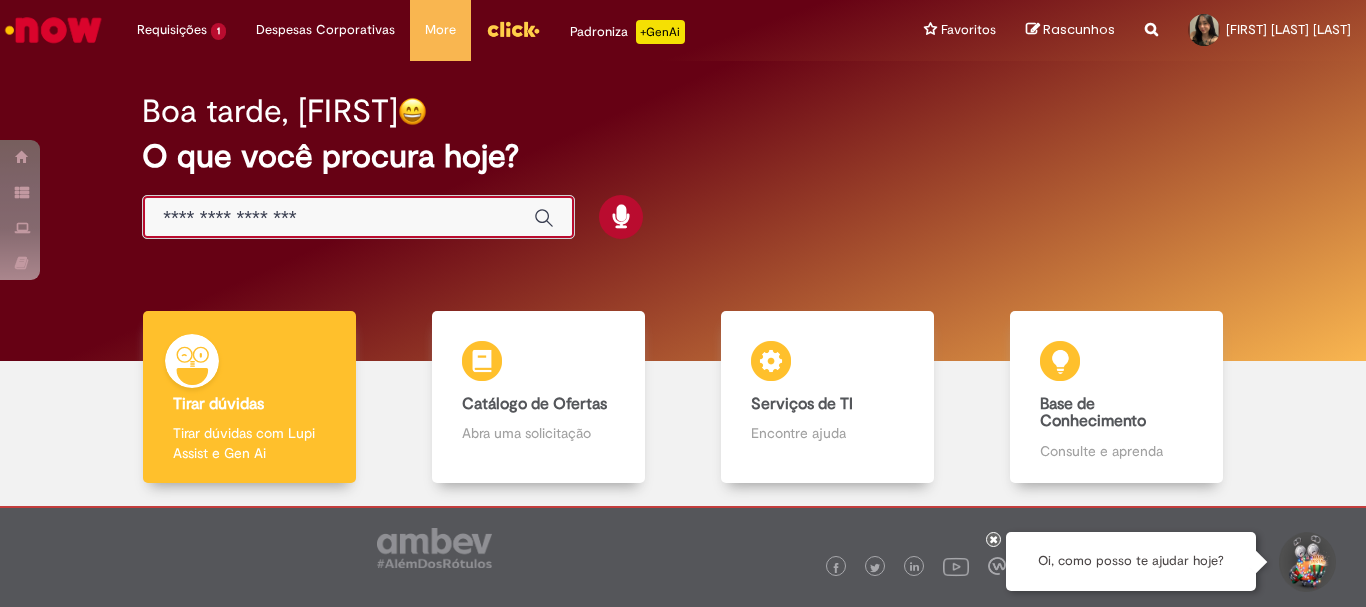 click at bounding box center (338, 218) 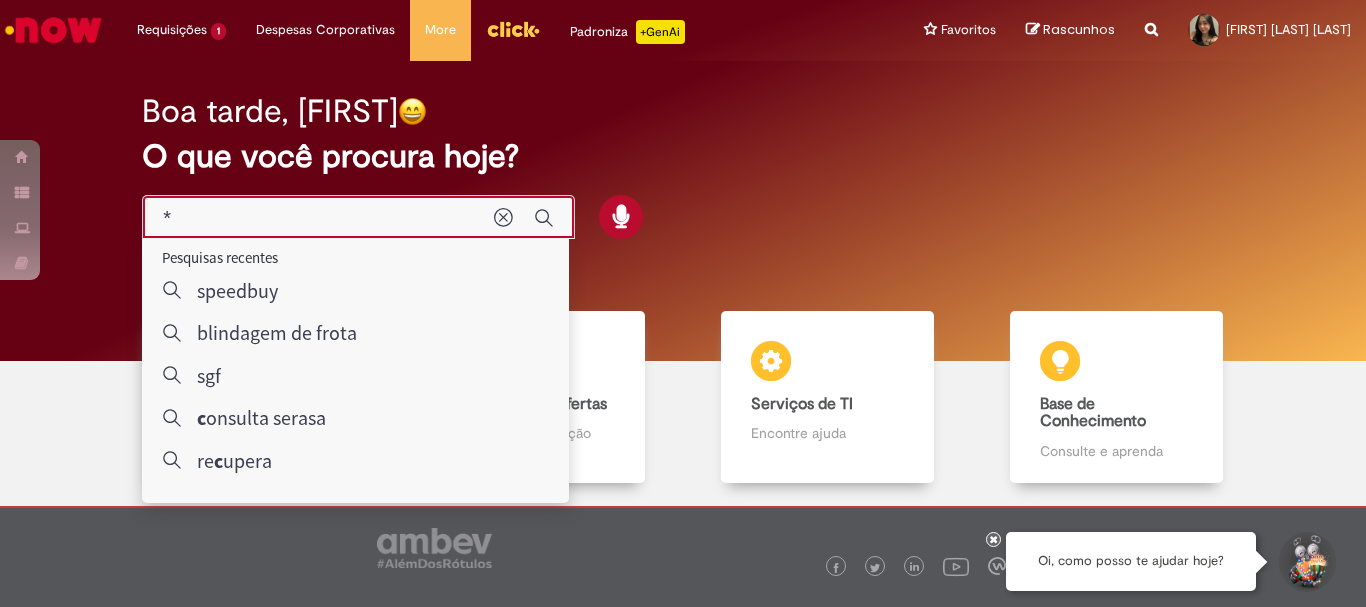 type on "**" 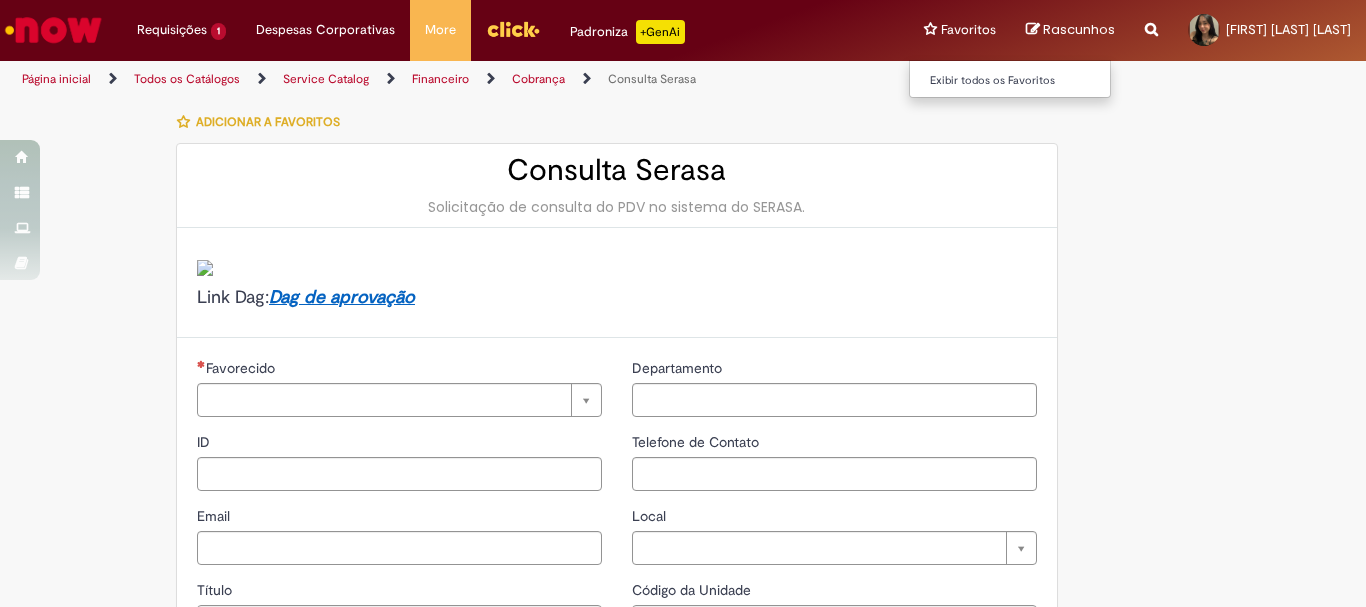 type on "********" 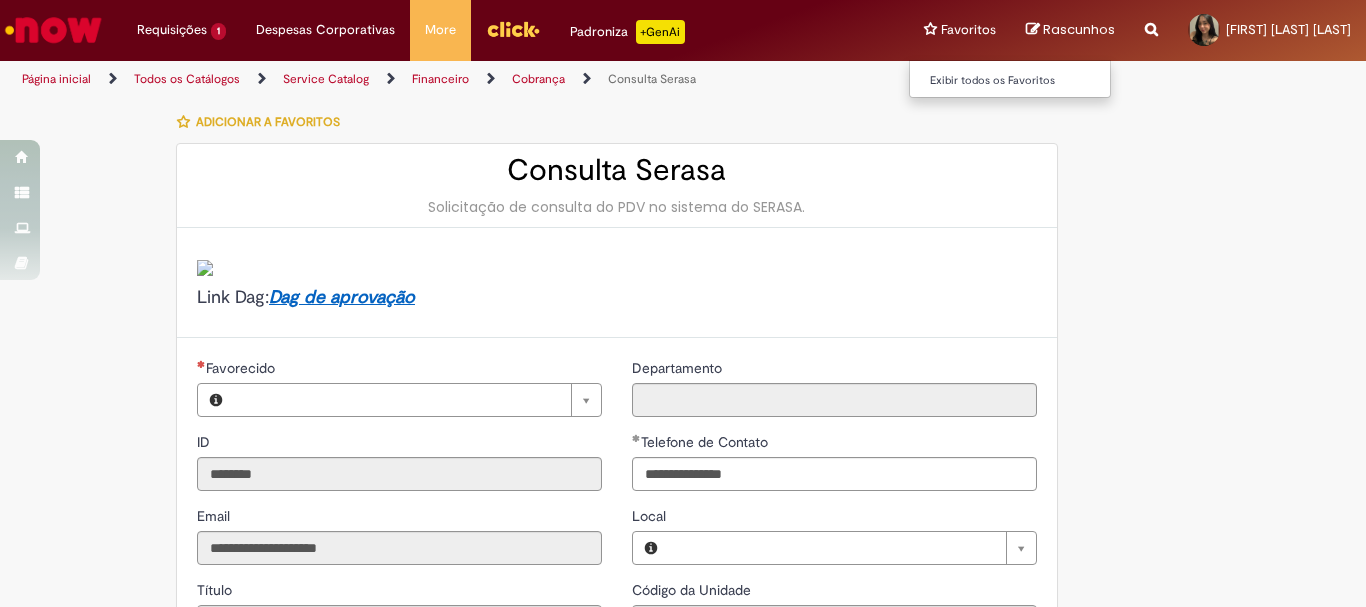 type on "**********" 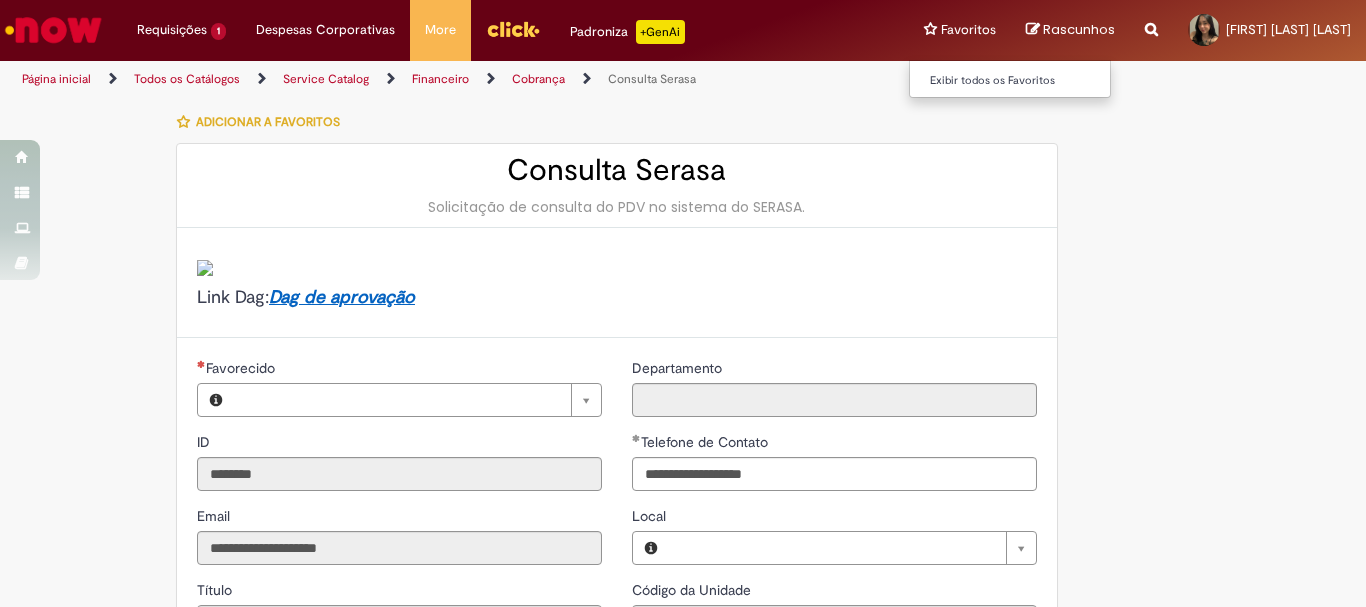 type on "**********" 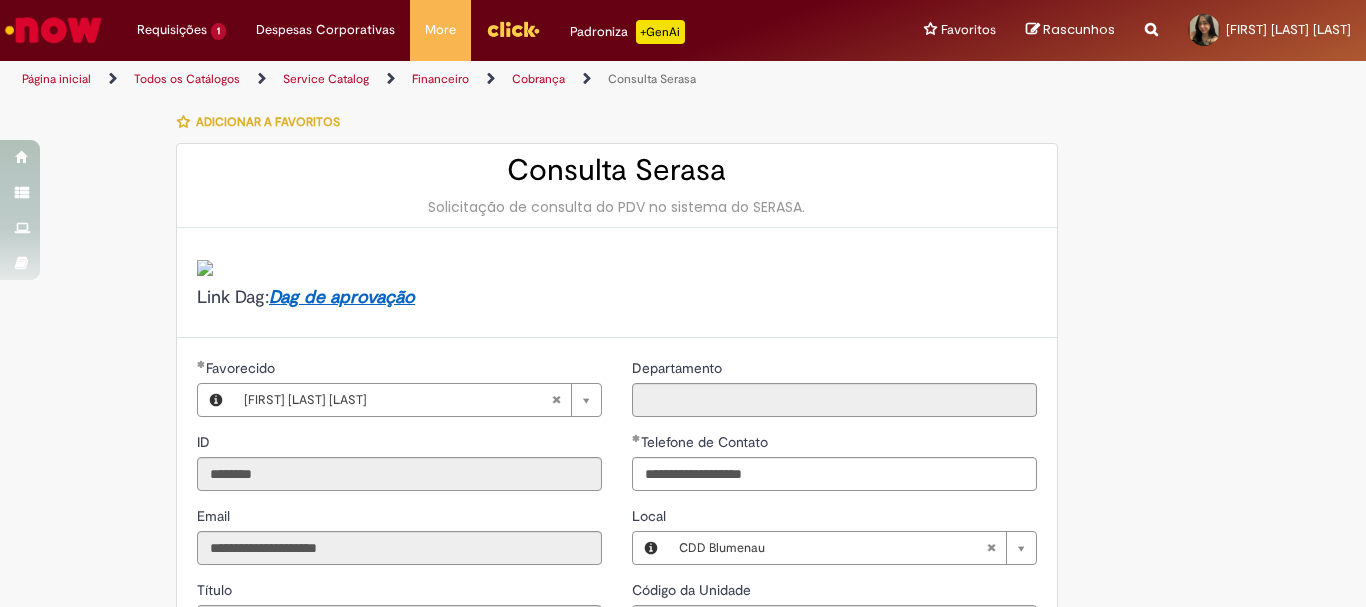 click on "Tire dúvidas com LupiAssist    +GenAI
Oi! Eu sou LupiAssist, uma Inteligência Artificial Generativa em constante aprendizado   Meu conteúdo é monitorado para trazer uma melhor experiência
Dúvidas comuns:
Só mais um instante, estou consultando nossas bases de conhecimento  e escrevendo a melhor resposta pra você!
Title
Lorem ipsum dolor sit amet    Fazer uma nova pergunta
Gerei esta resposta utilizando IA Generativa em conjunto com os nossos padrões. Em caso de divergência, os documentos oficiais prevalecerão.
Saiba mais em:
Ou ligue para:
E aí, te ajudei?
Sim, obrigado!" at bounding box center (683, 747) 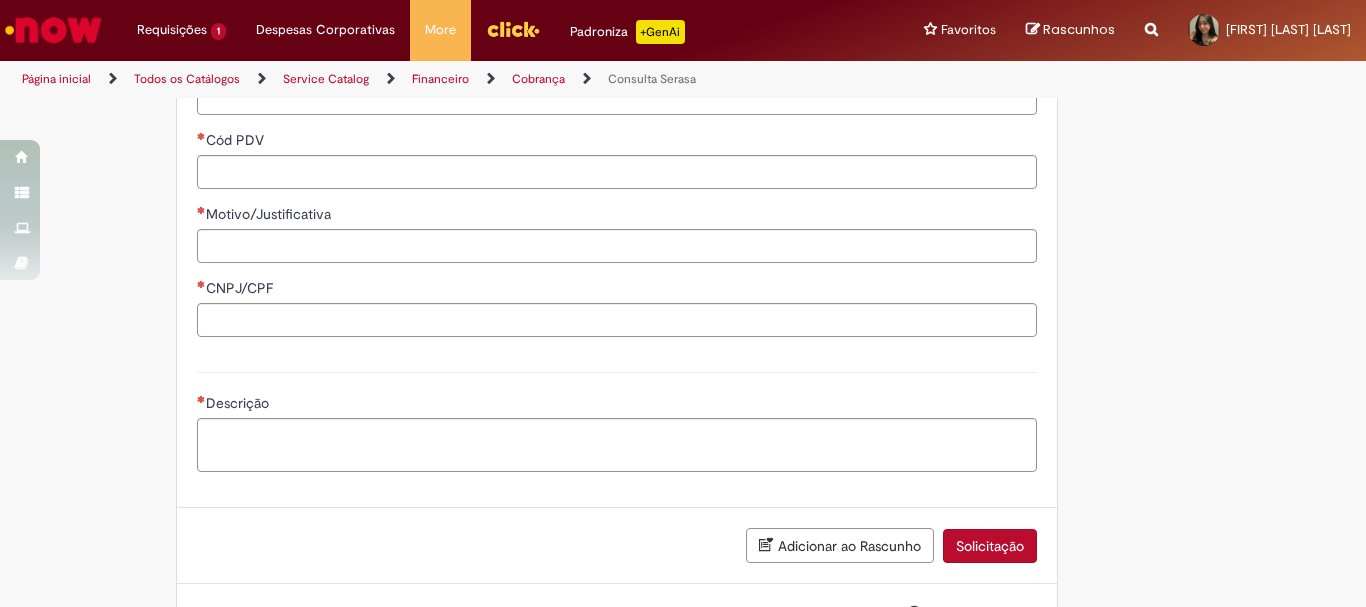 scroll, scrollTop: 600, scrollLeft: 0, axis: vertical 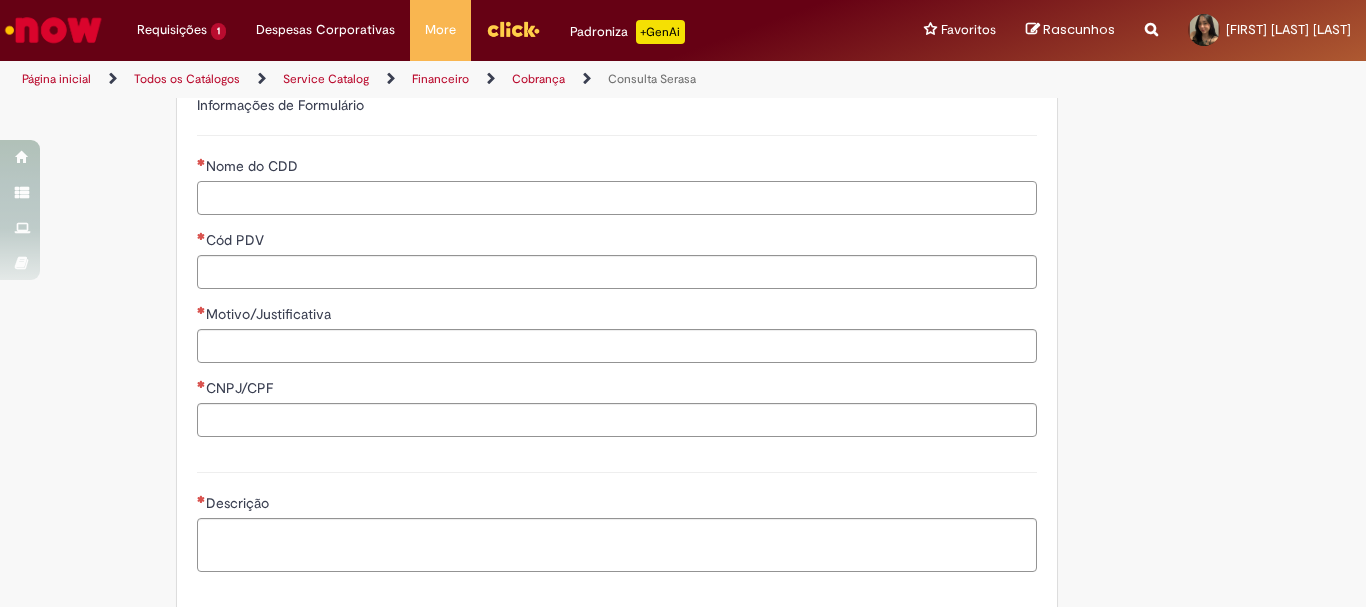 click on "Nome do CDD" at bounding box center (617, 198) 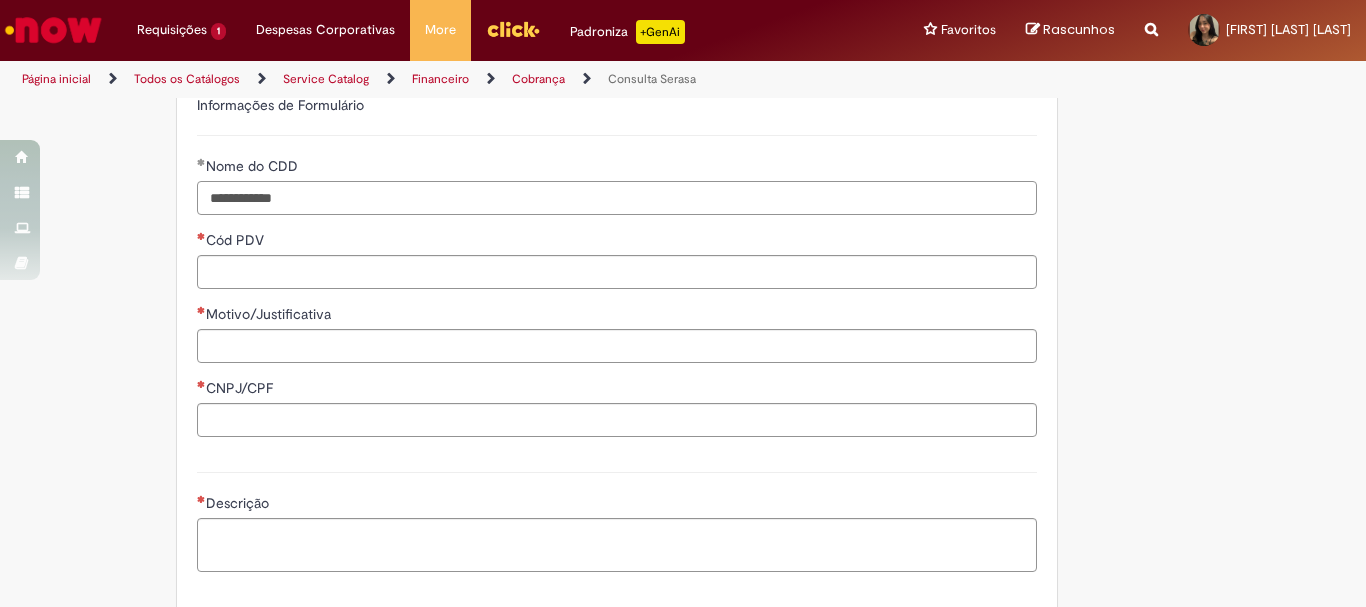type on "**********" 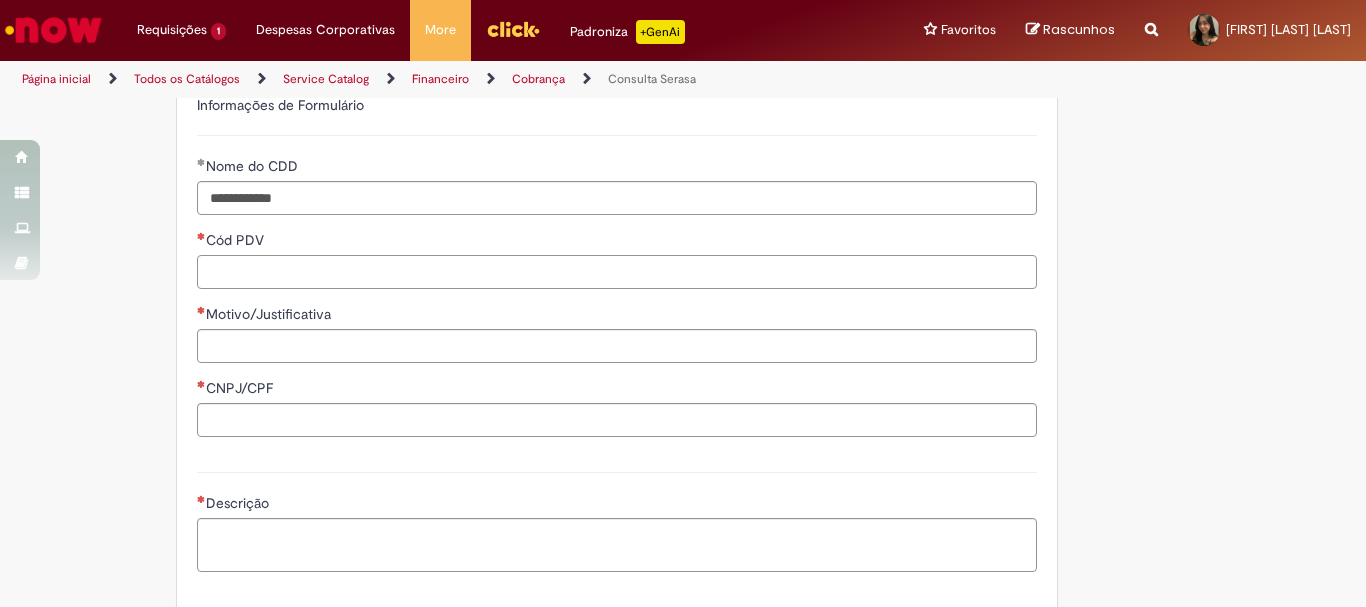 click on "Cód PDV" at bounding box center [617, 272] 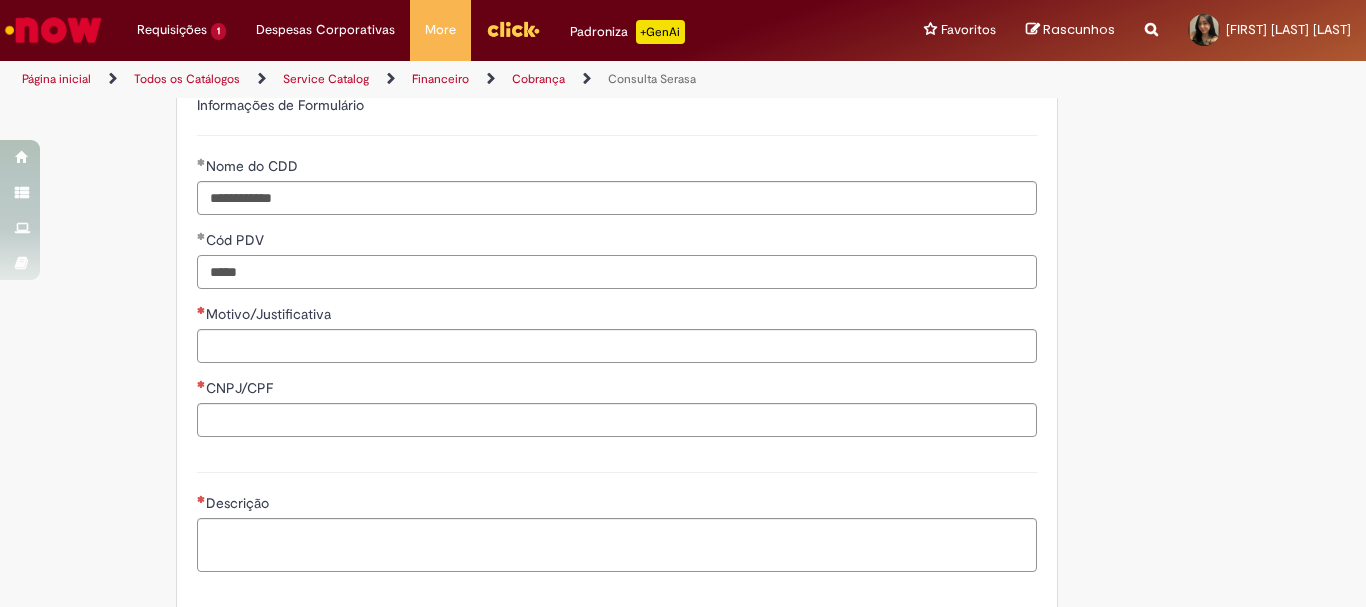 type on "****" 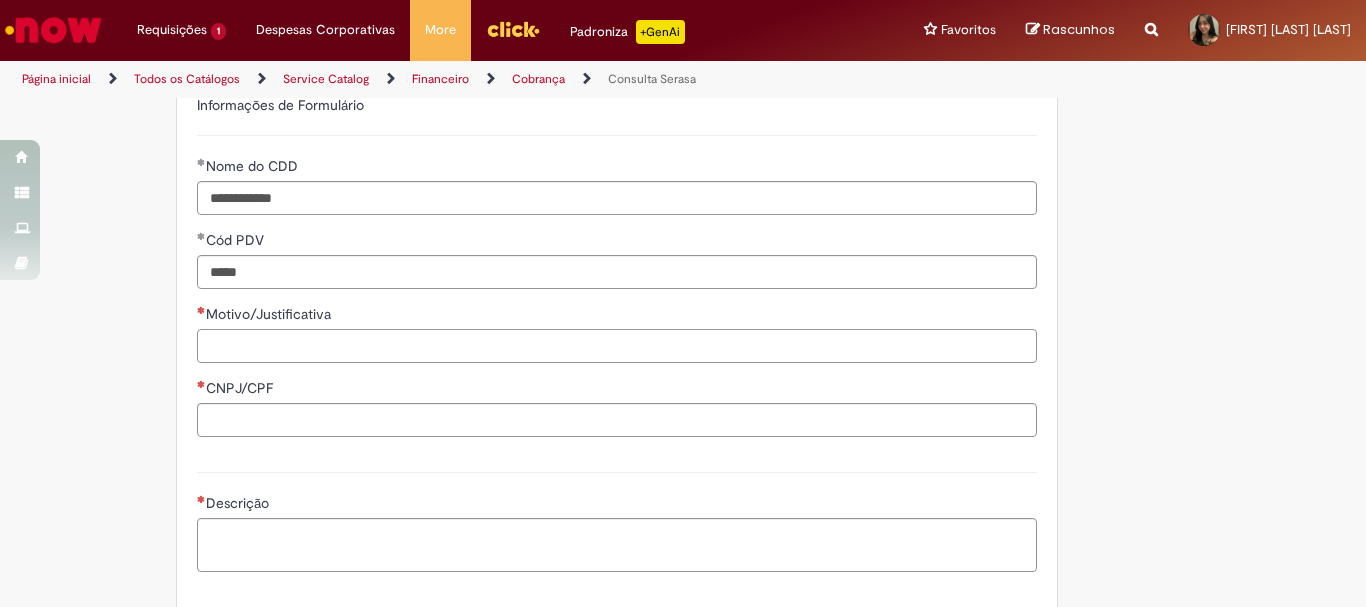 click on "Motivo/Justificativa" at bounding box center [617, 346] 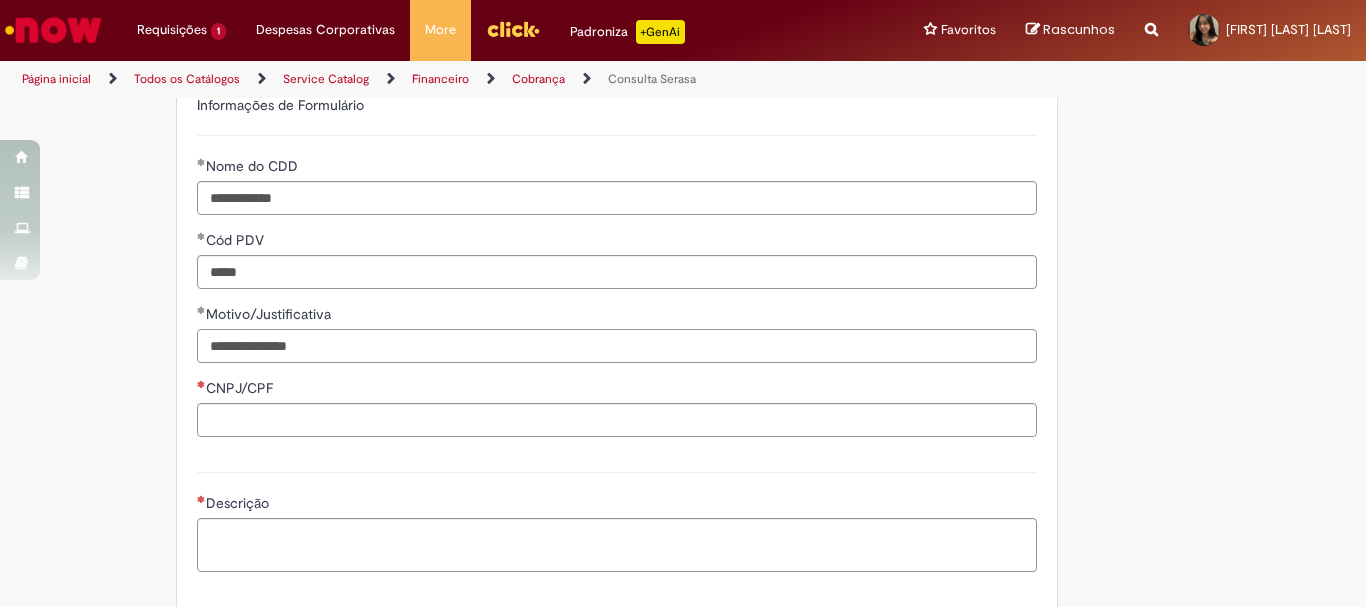 type on "**********" 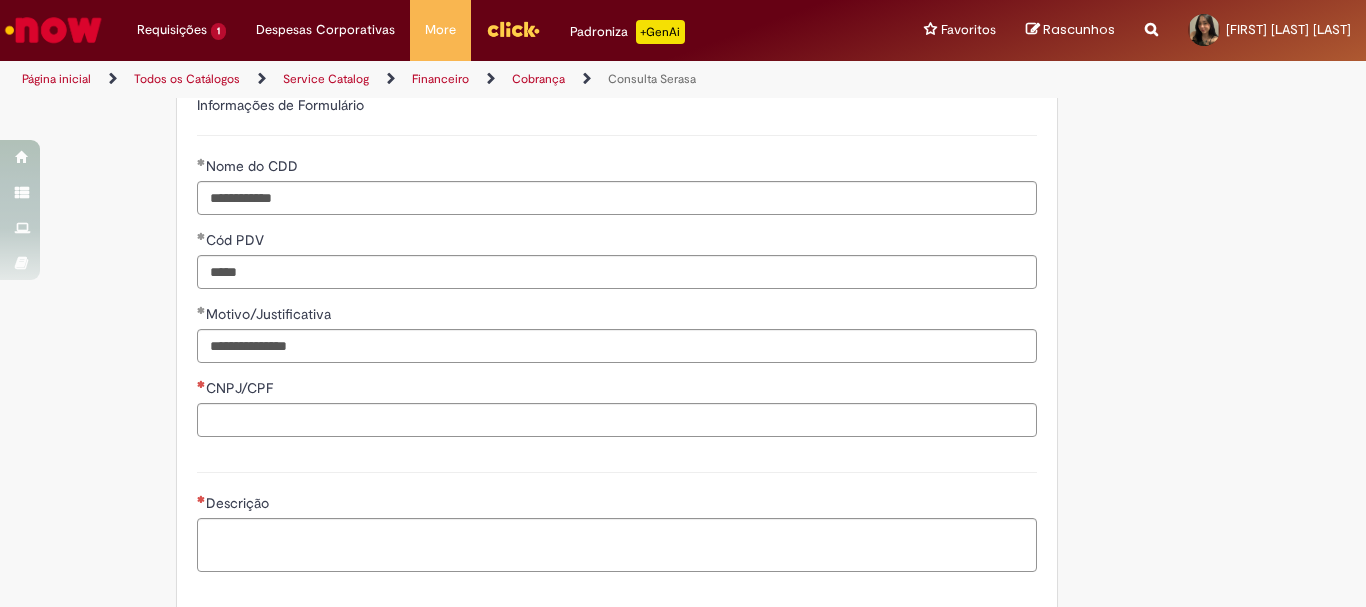 drag, startPoint x: 1289, startPoint y: 296, endPoint x: 790, endPoint y: 351, distance: 502.0219 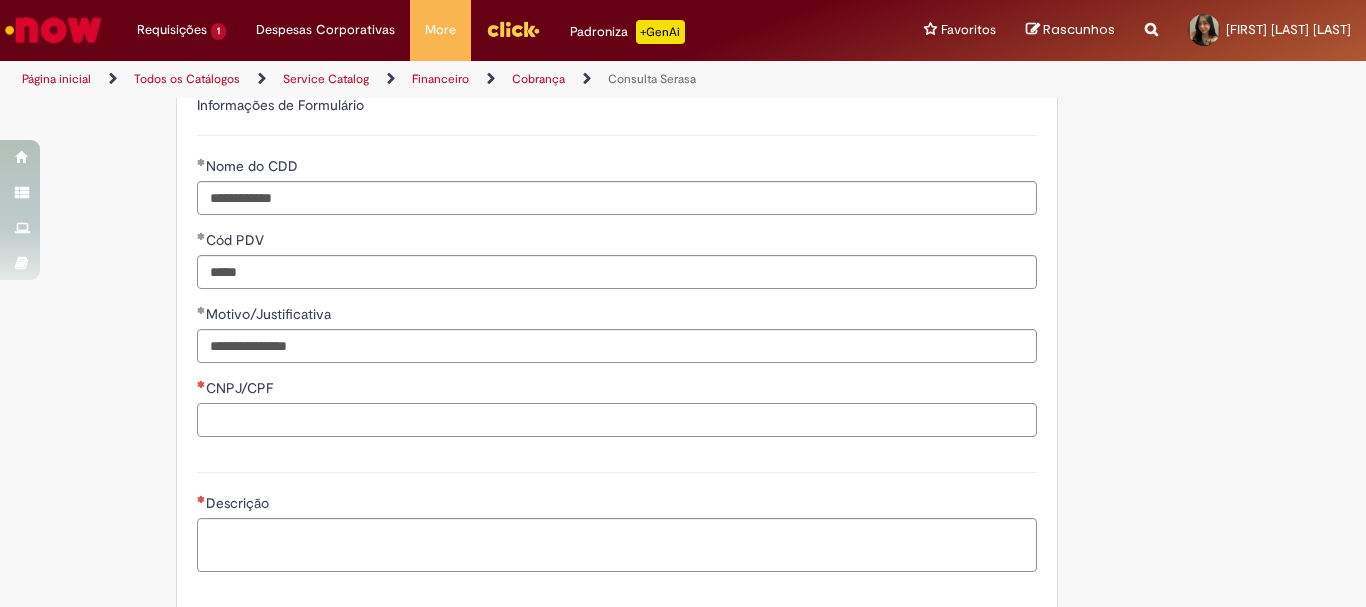 click on "CNPJ/CPF" at bounding box center [617, 420] 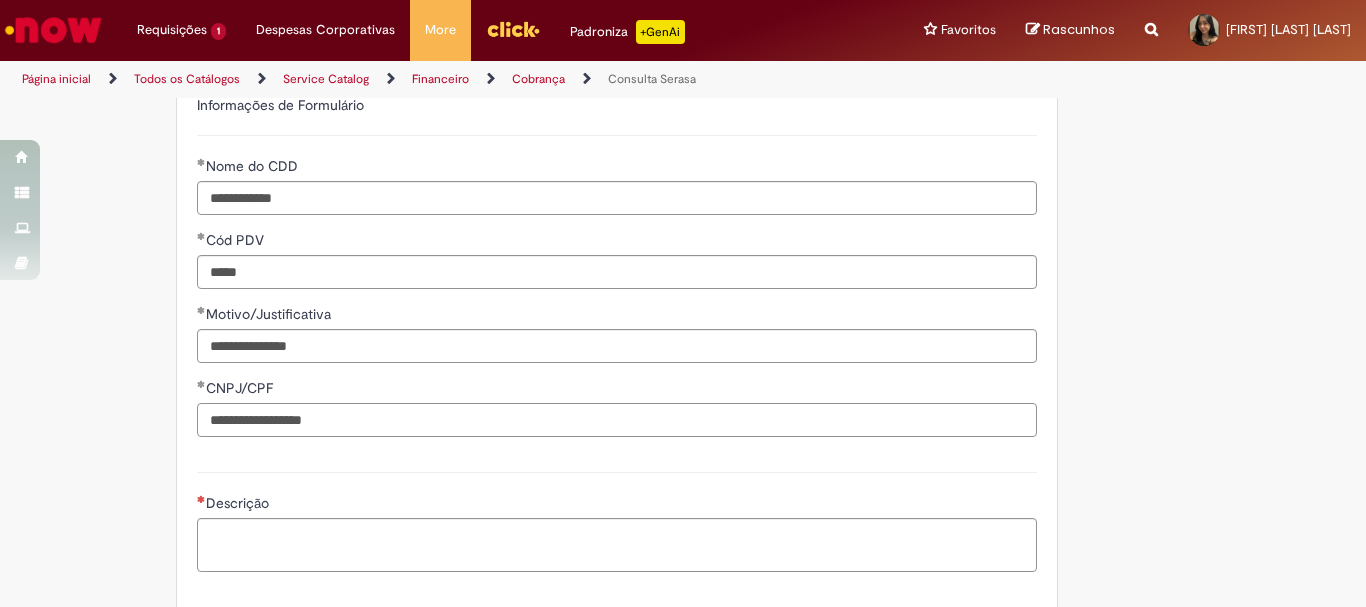 type on "**********" 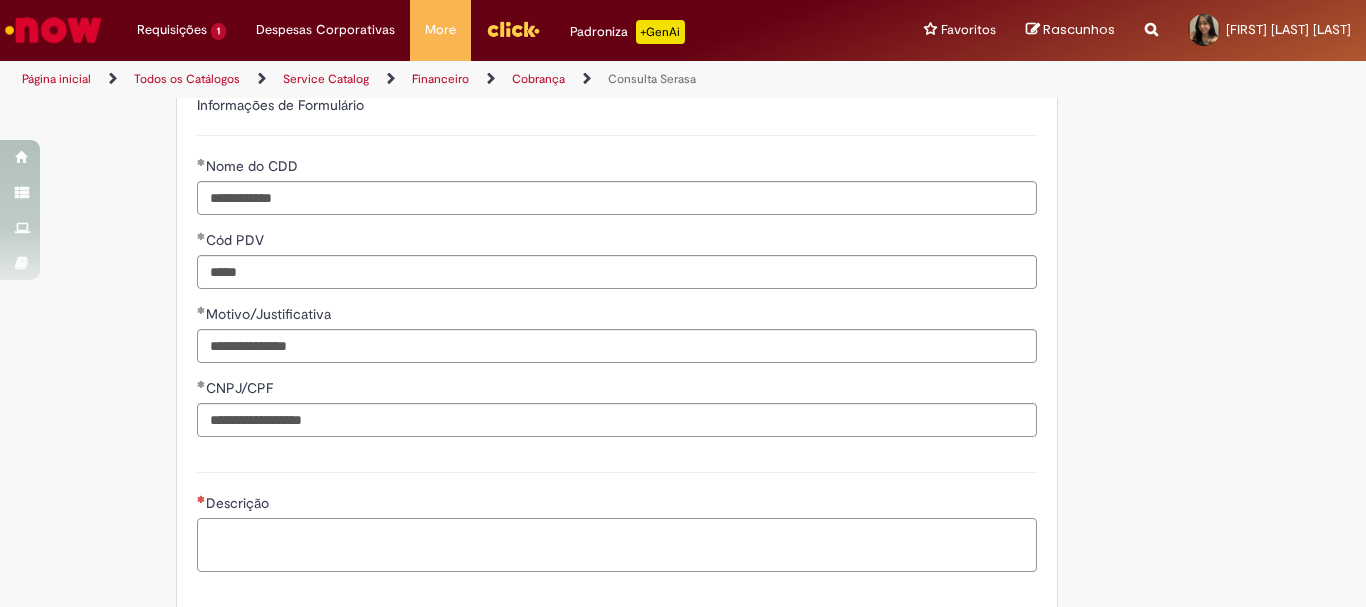 click on "Descrição" at bounding box center [617, 545] 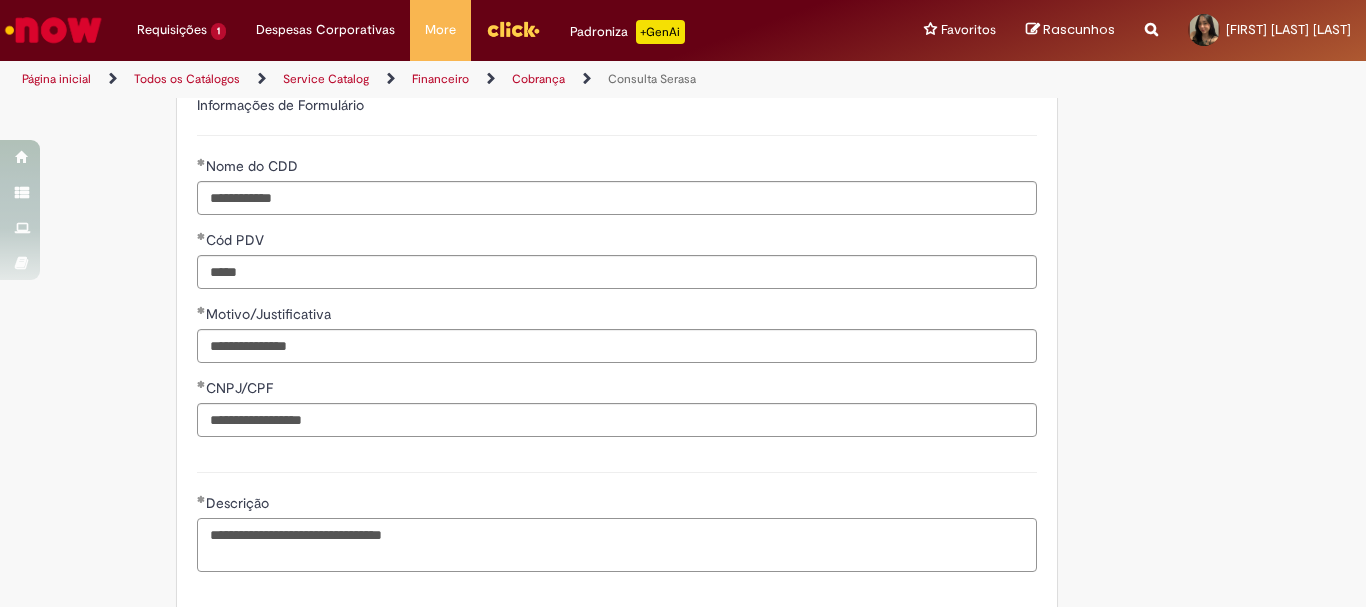 scroll, scrollTop: 787, scrollLeft: 0, axis: vertical 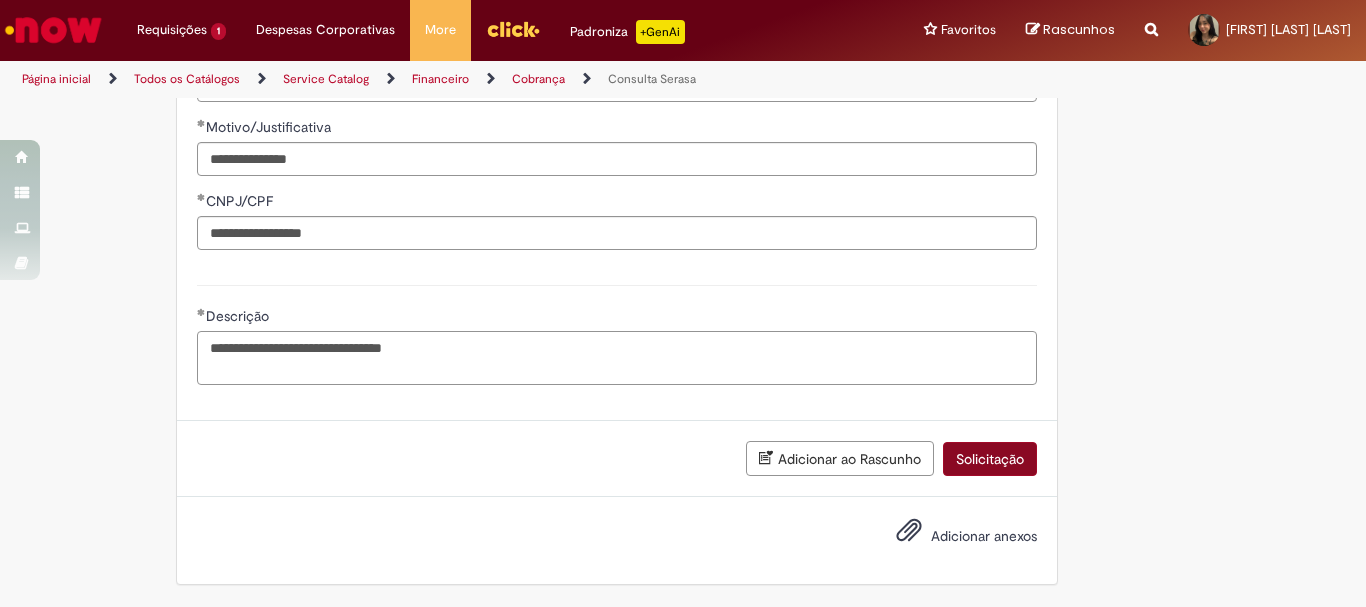 type on "**********" 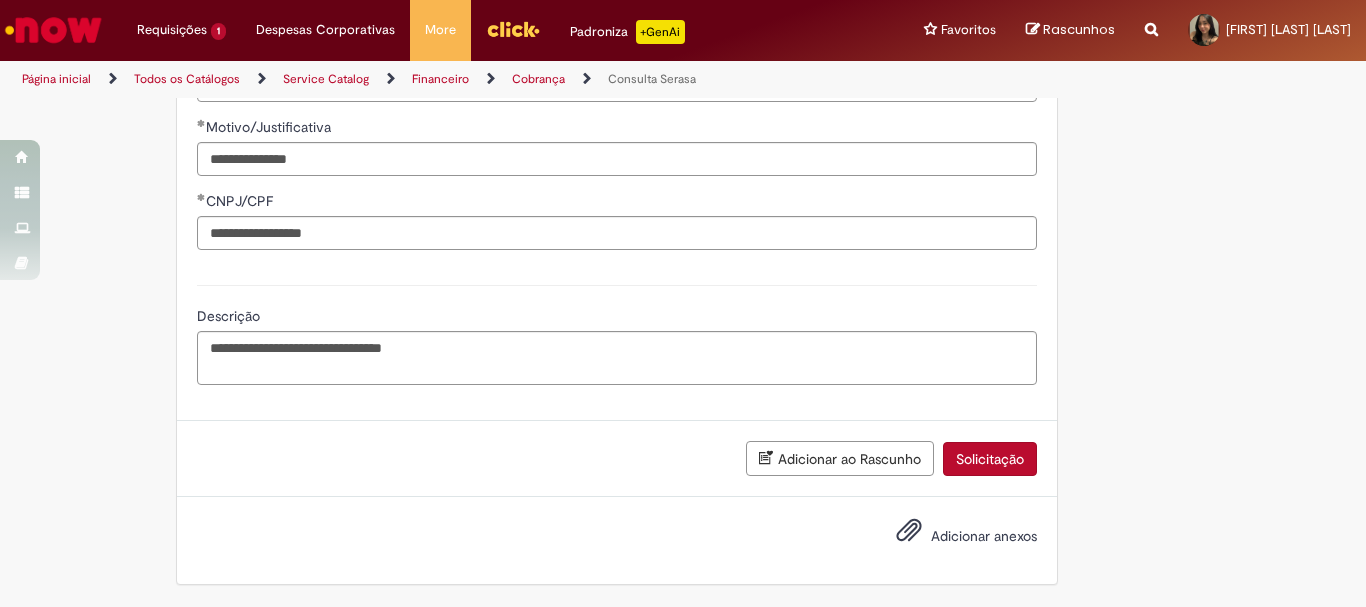 click on "Solicitação" at bounding box center [990, 459] 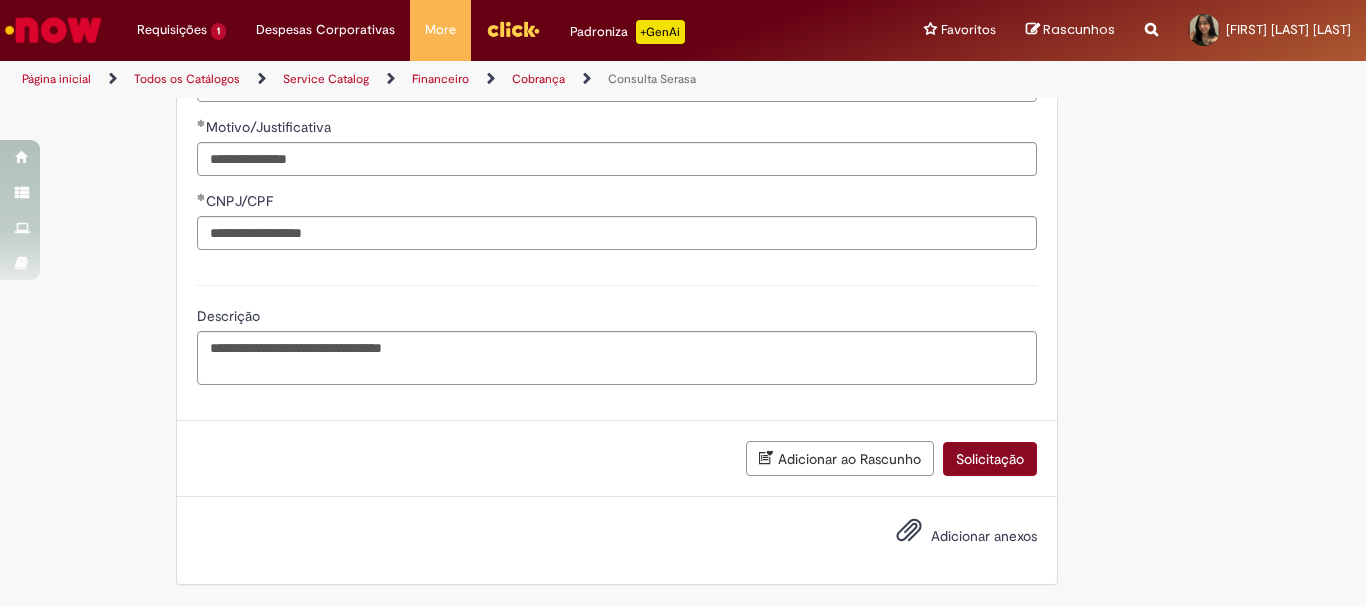 scroll, scrollTop: 741, scrollLeft: 0, axis: vertical 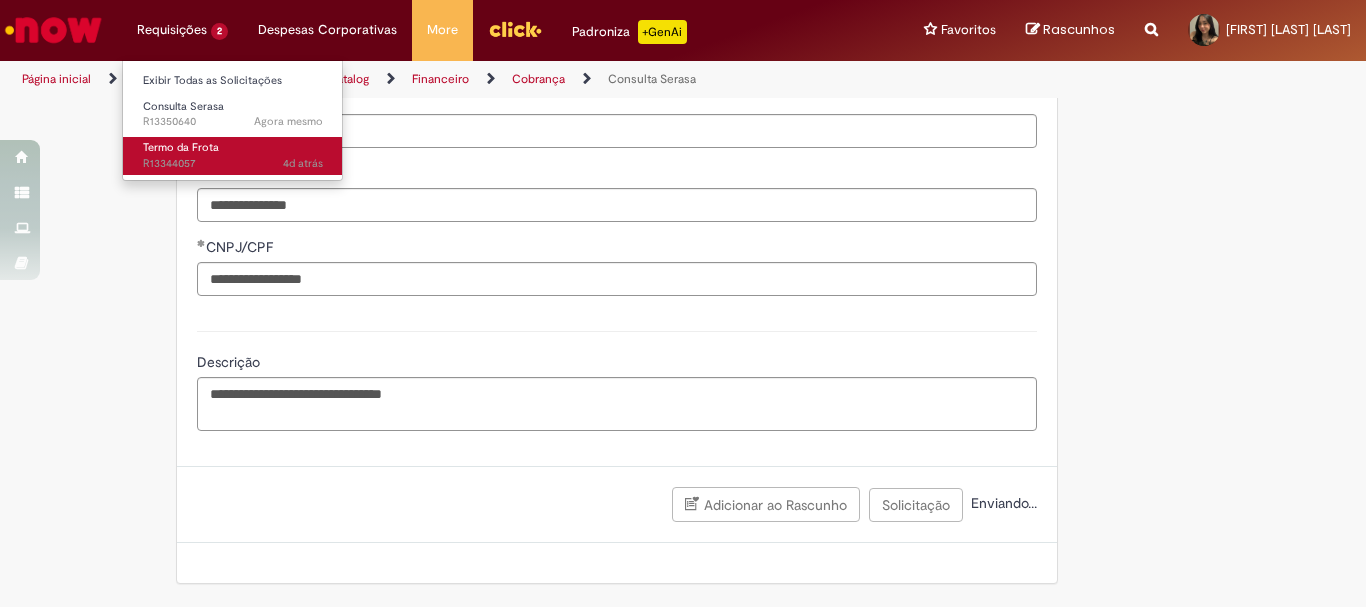 click on "Termo da Frota
4d atrás 4 dias atrás  R13344057" at bounding box center [233, 155] 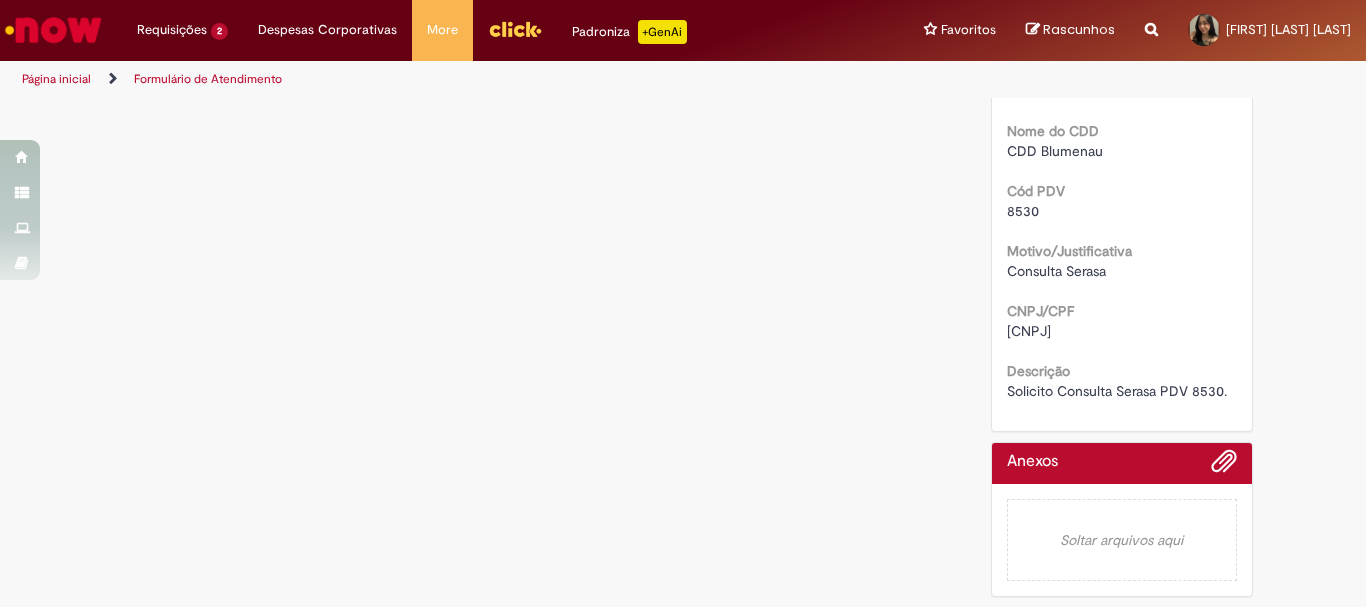 scroll, scrollTop: 0, scrollLeft: 0, axis: both 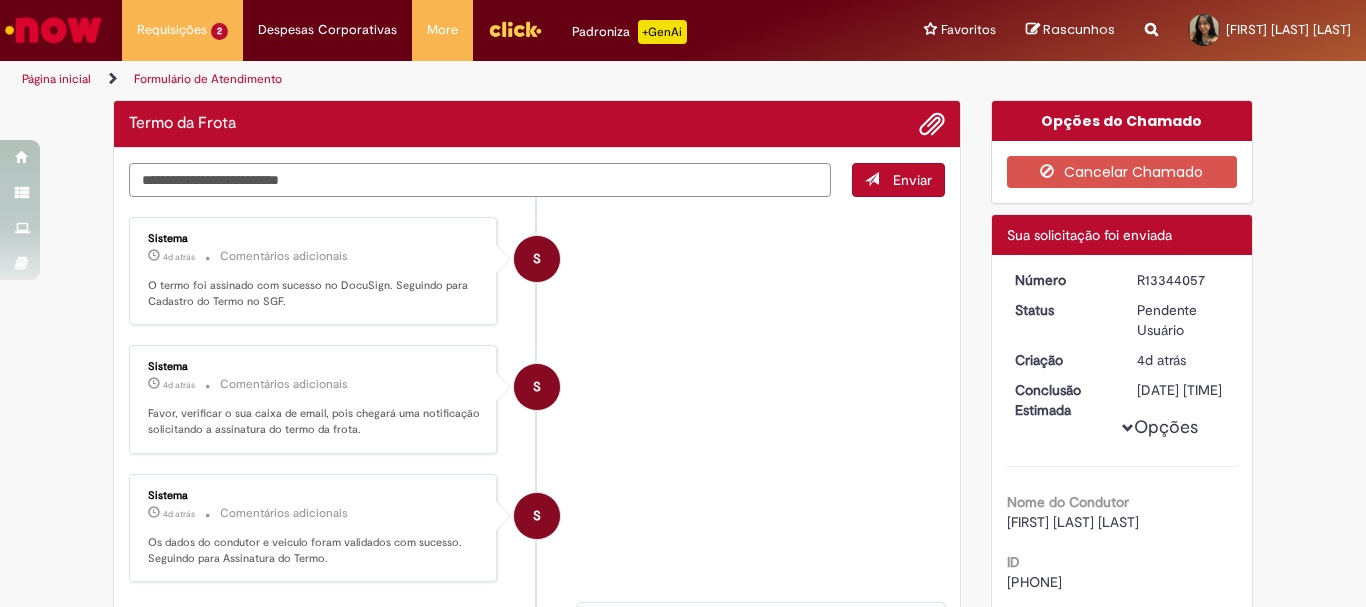 click at bounding box center [480, 180] 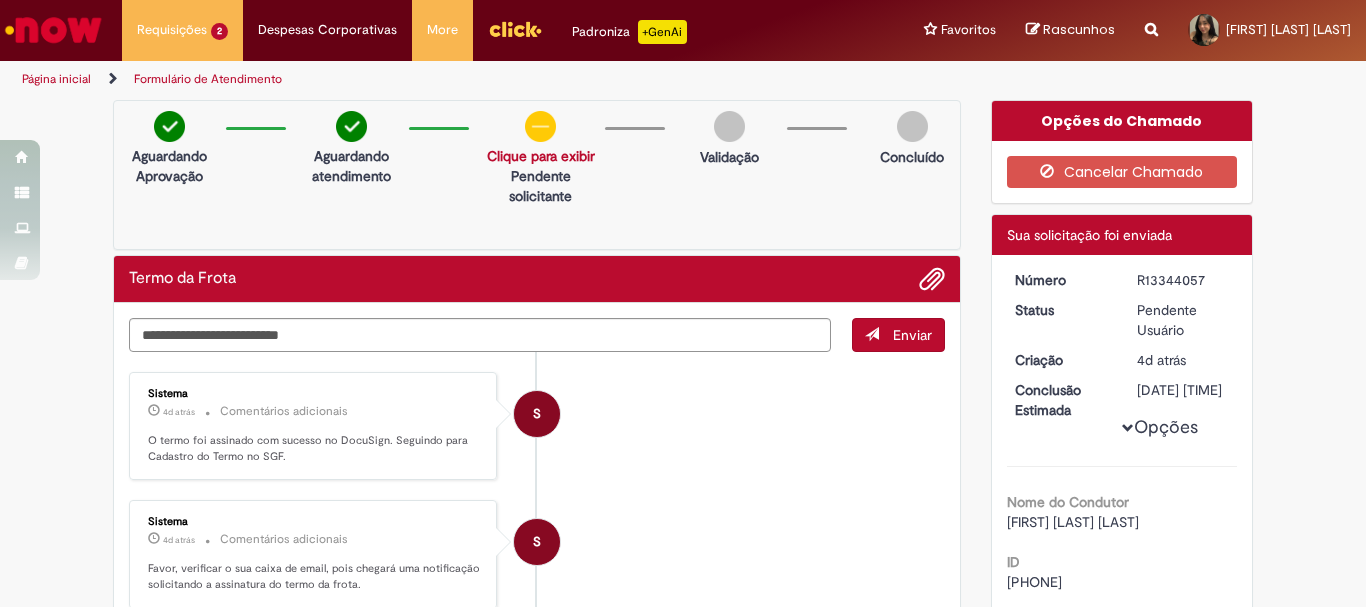 click on "Clique para exibir" at bounding box center [541, 156] 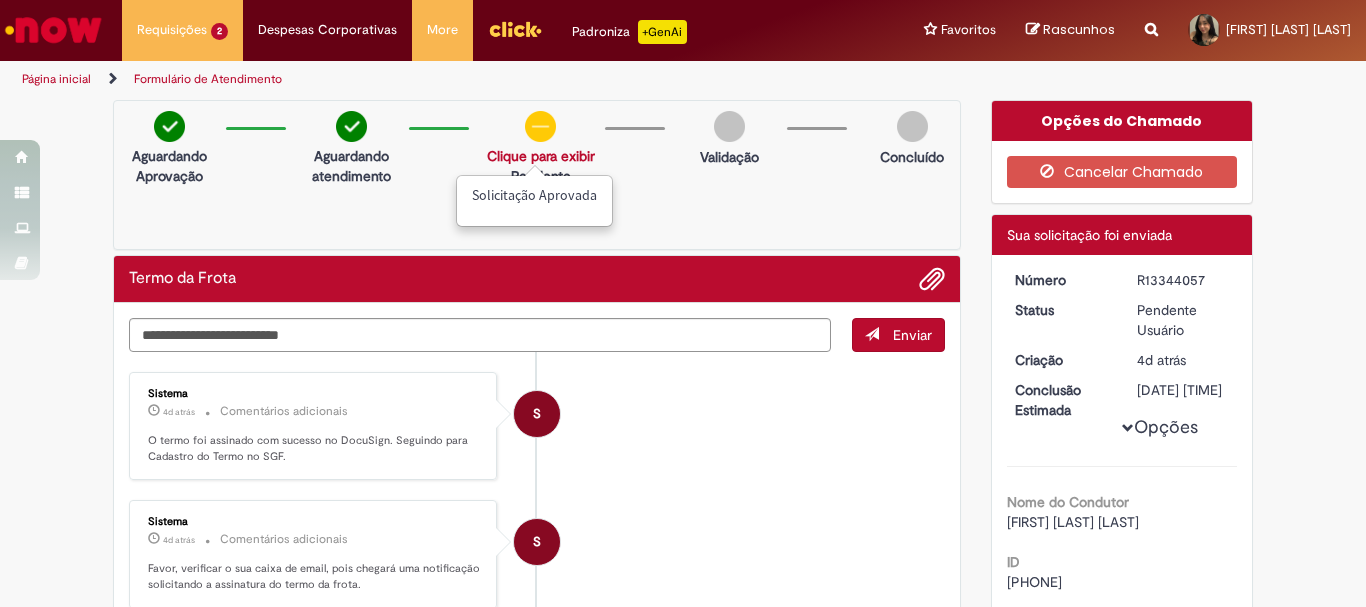click on "Solicitação aprovada" at bounding box center [534, 196] 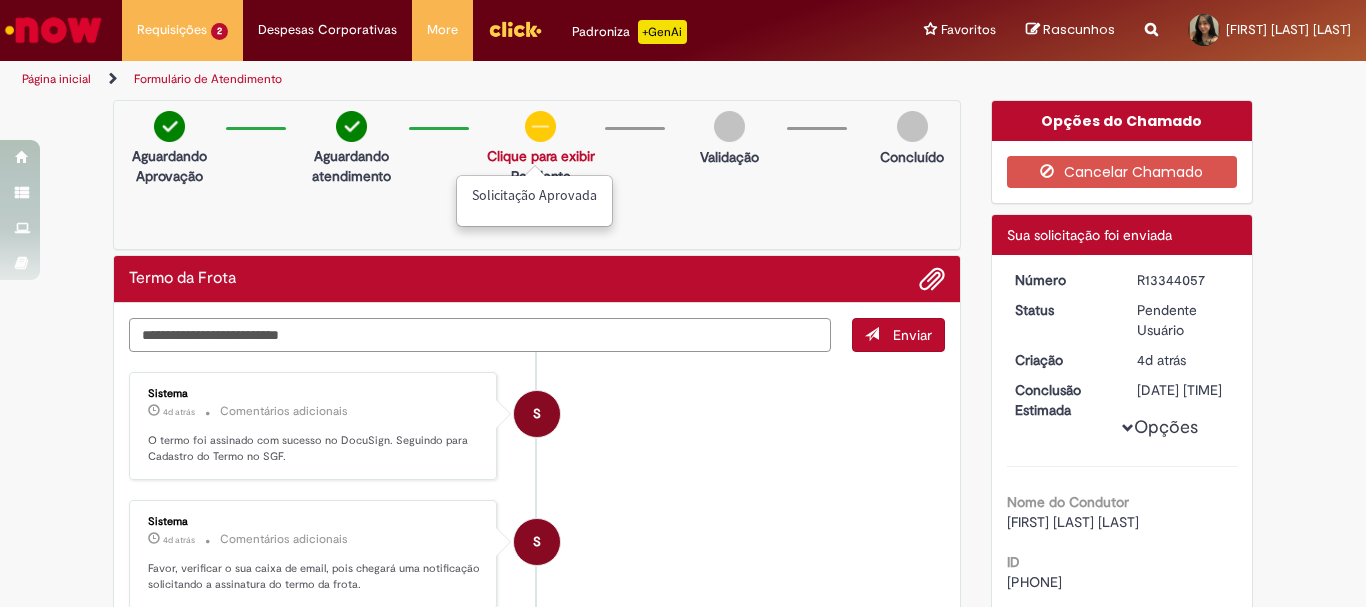 click at bounding box center (480, 335) 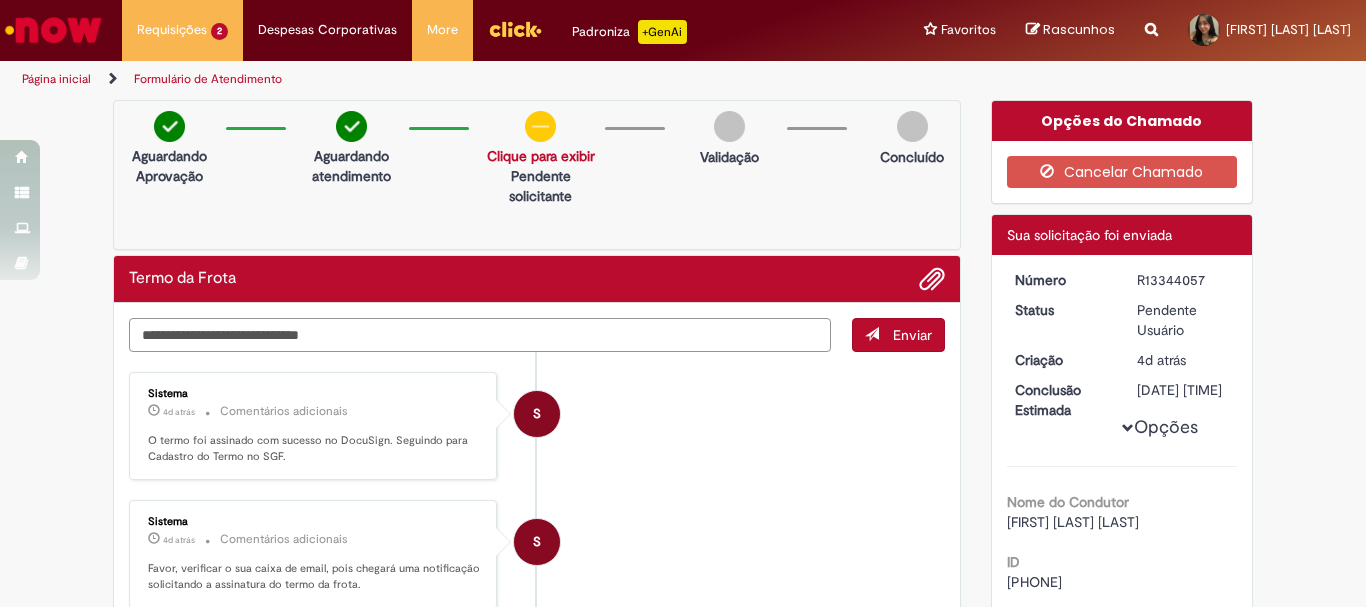 type on "**********" 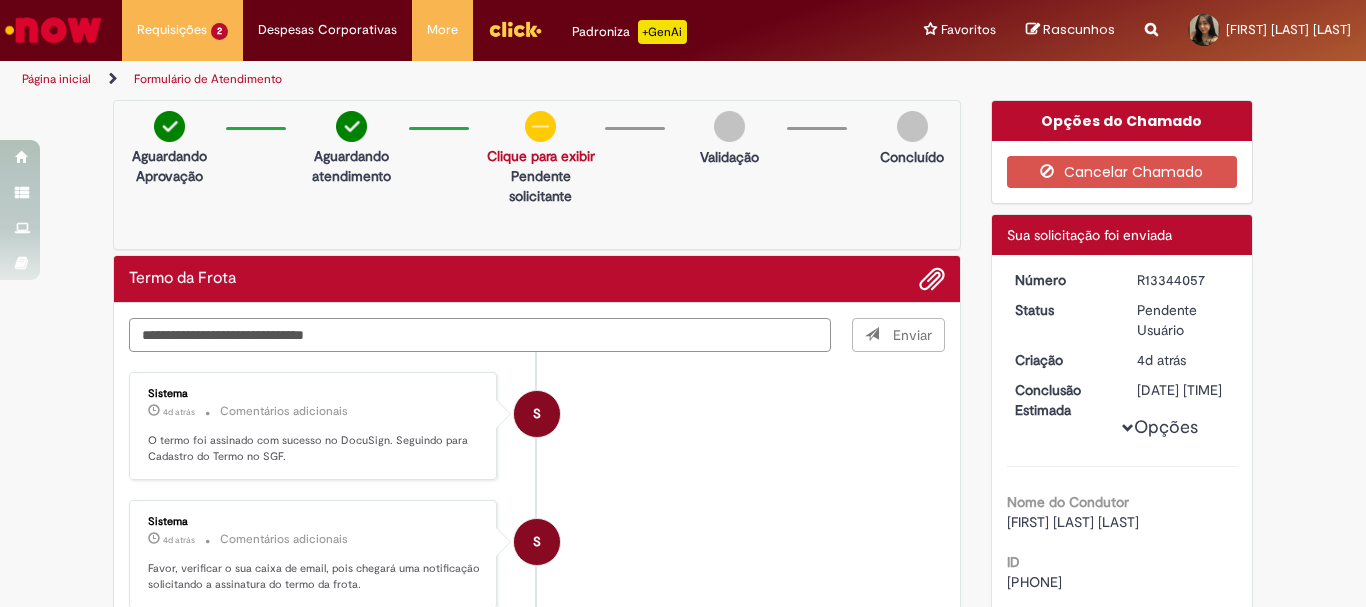 type 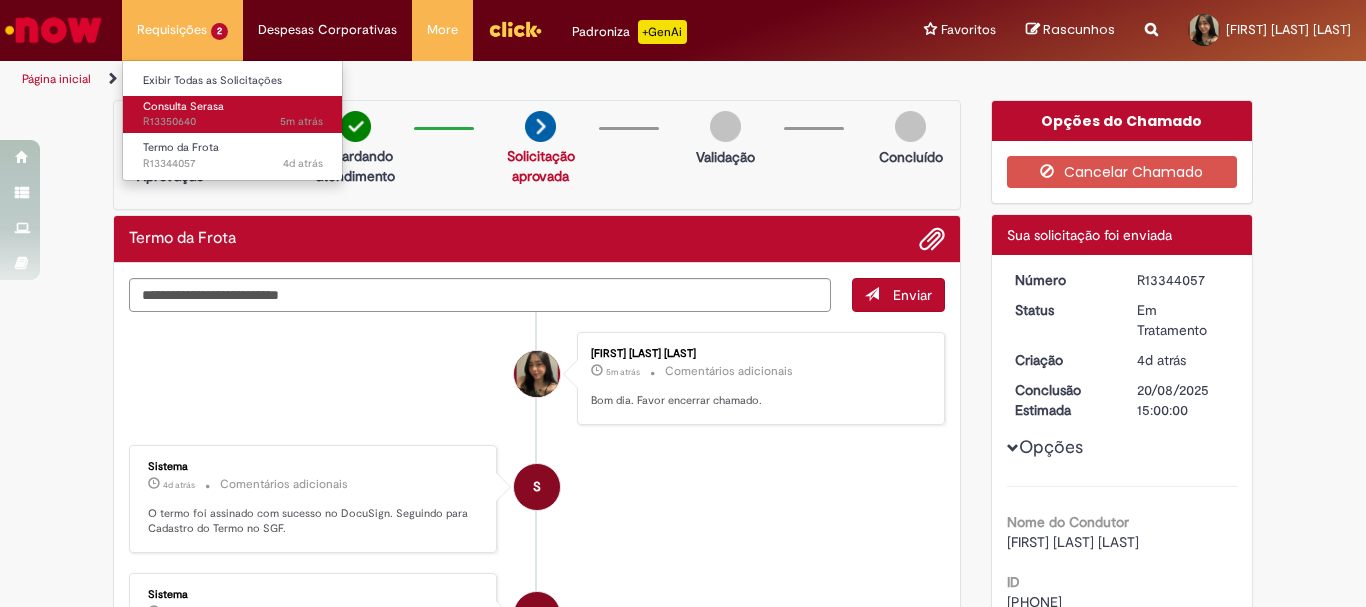 click on "Consulta Serasa" at bounding box center [183, 106] 